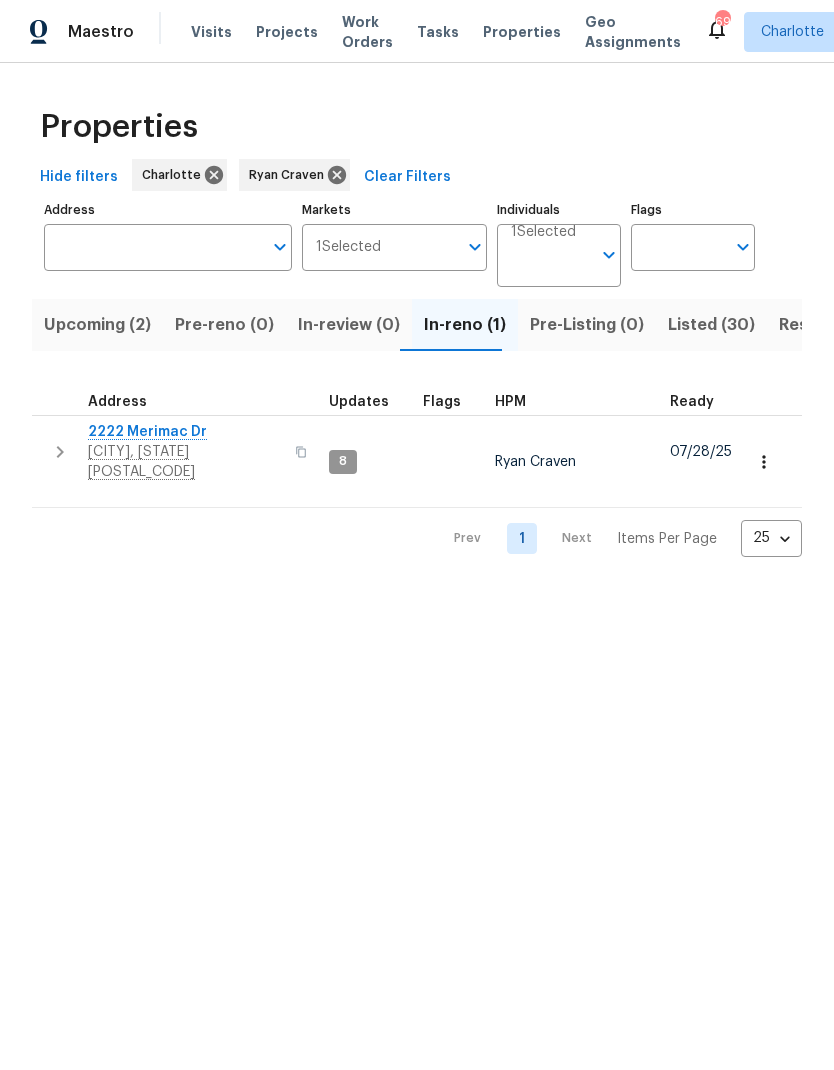 scroll, scrollTop: 0, scrollLeft: 0, axis: both 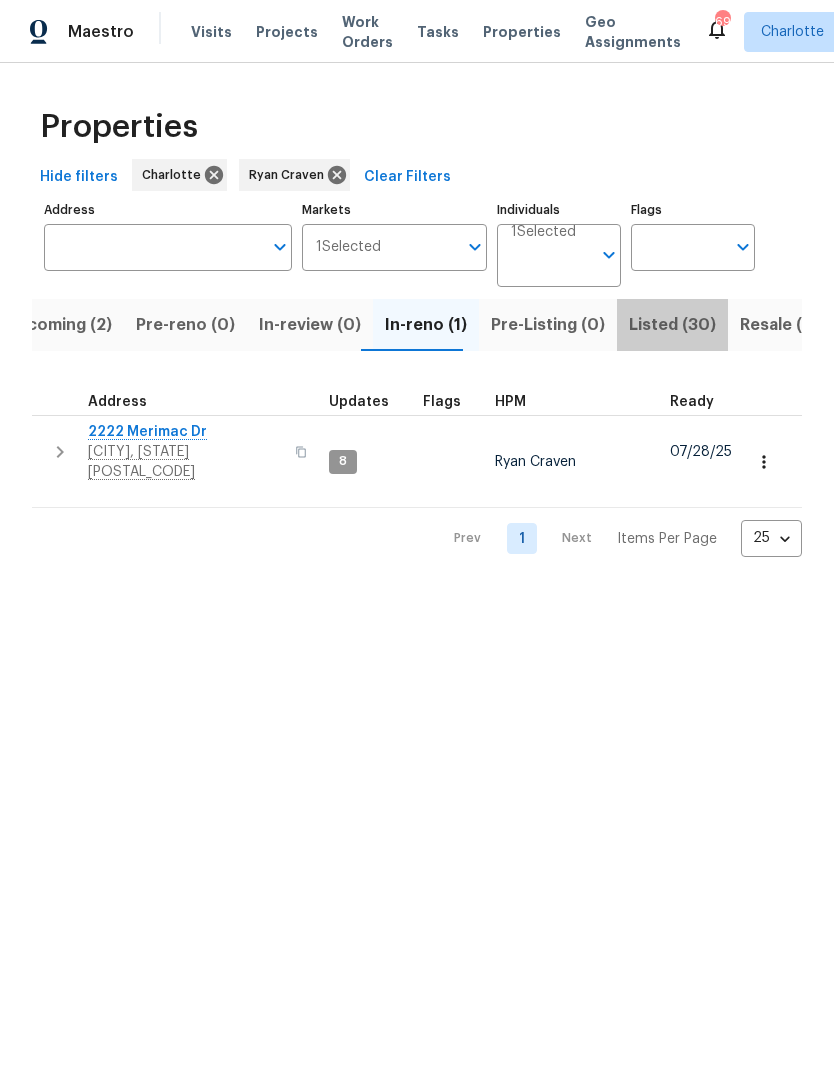 click on "Listed (30)" at bounding box center [672, 325] 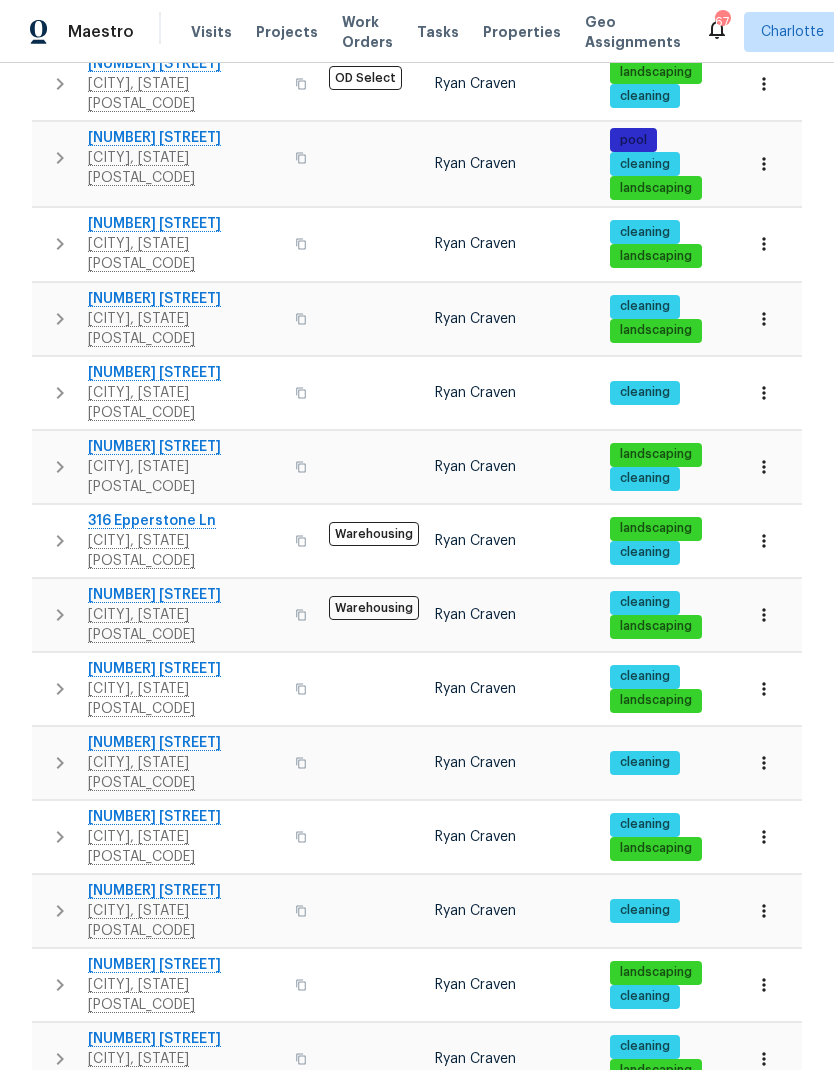 scroll, scrollTop: 821, scrollLeft: 0, axis: vertical 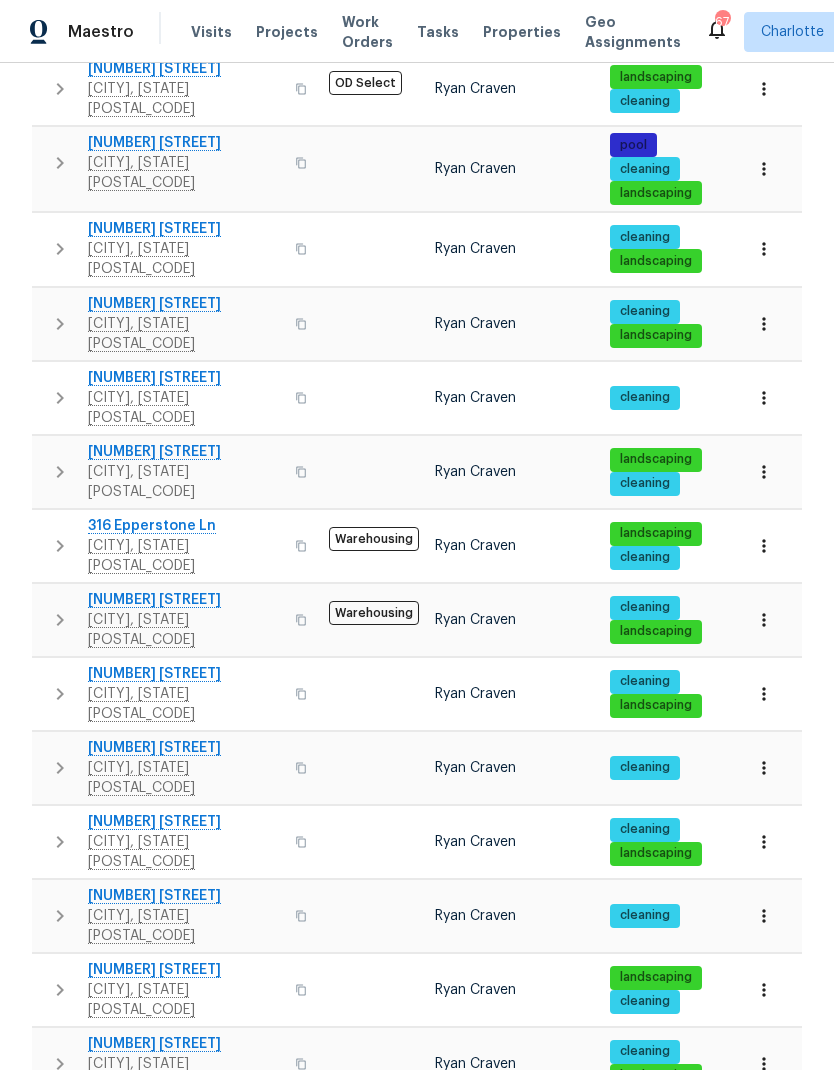 click 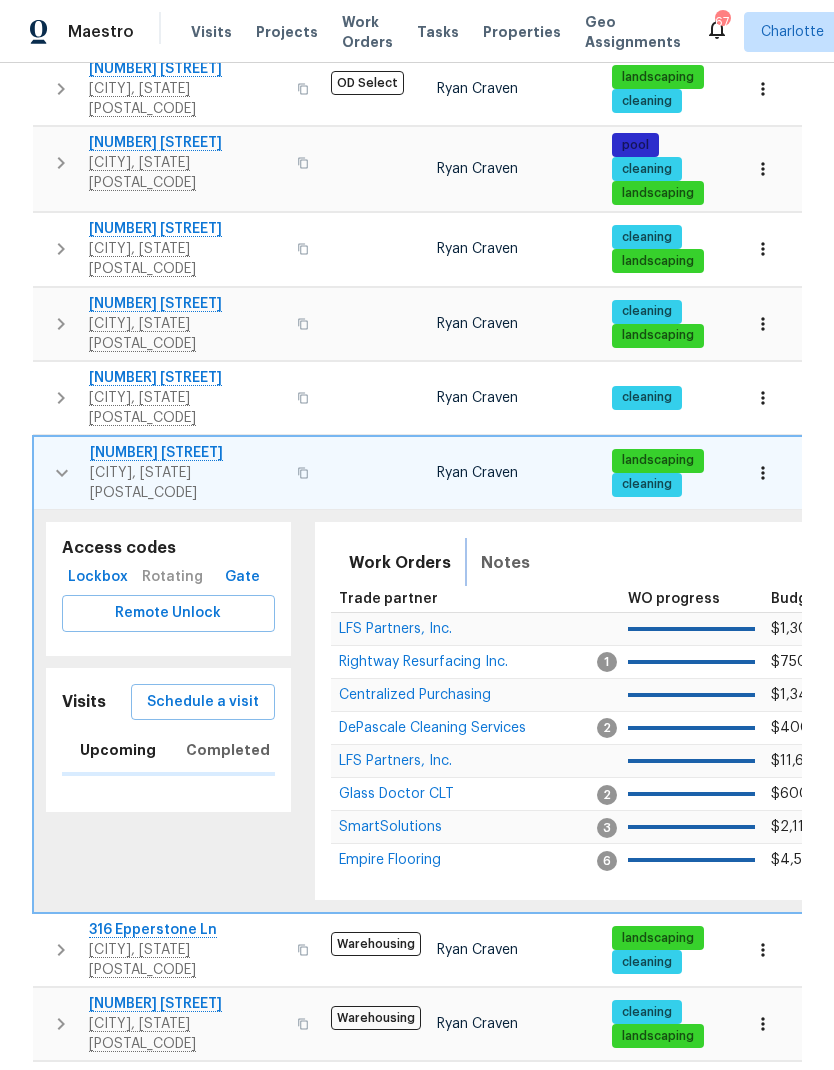 click on "Notes" at bounding box center (505, 563) 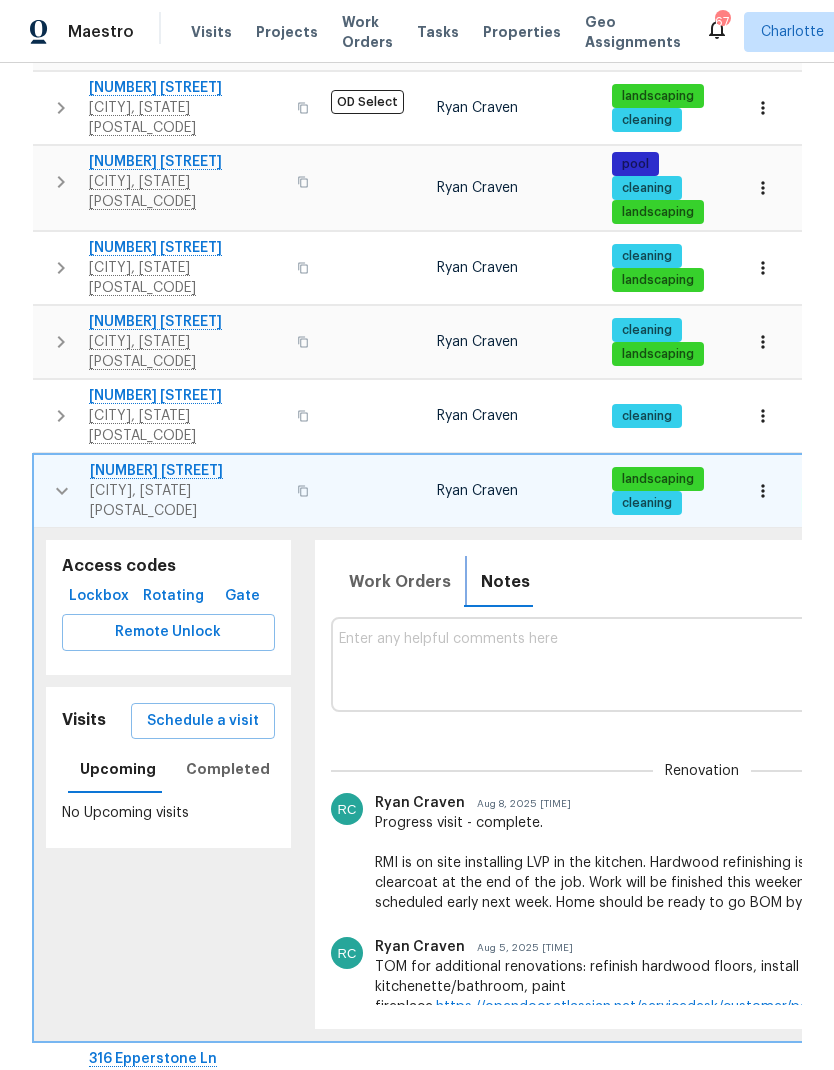 scroll, scrollTop: 0, scrollLeft: 0, axis: both 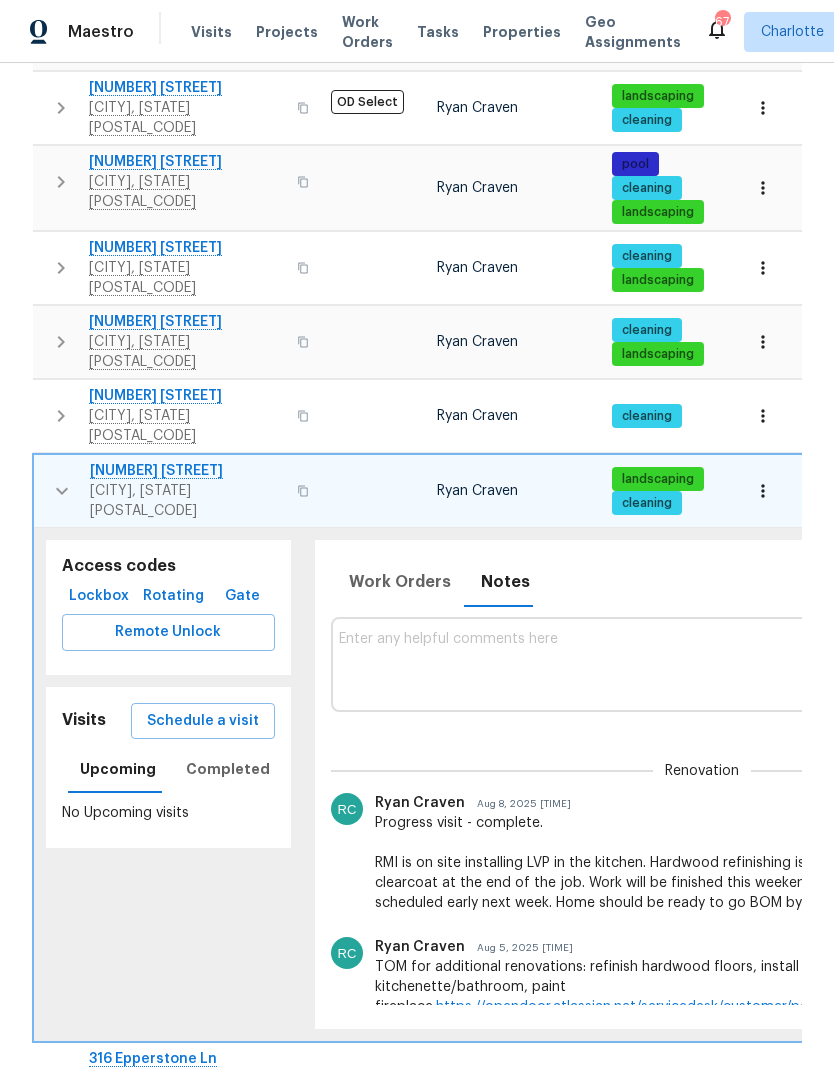 click 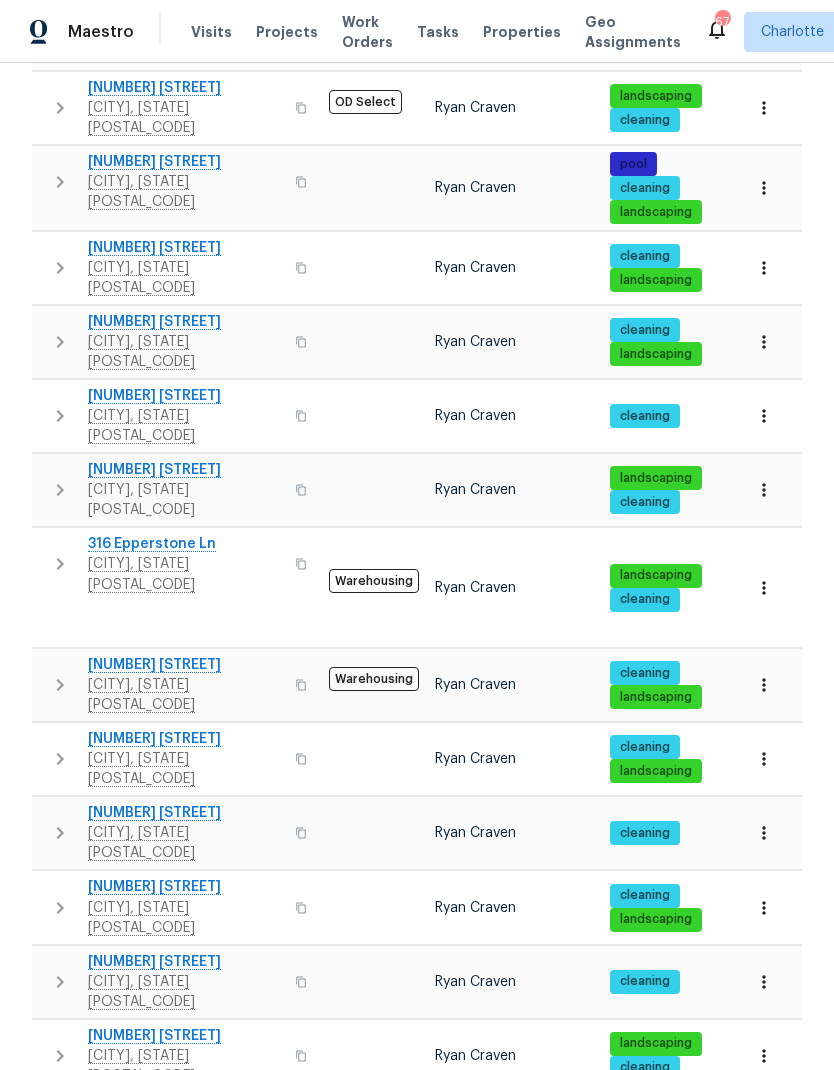 scroll, scrollTop: 0, scrollLeft: 0, axis: both 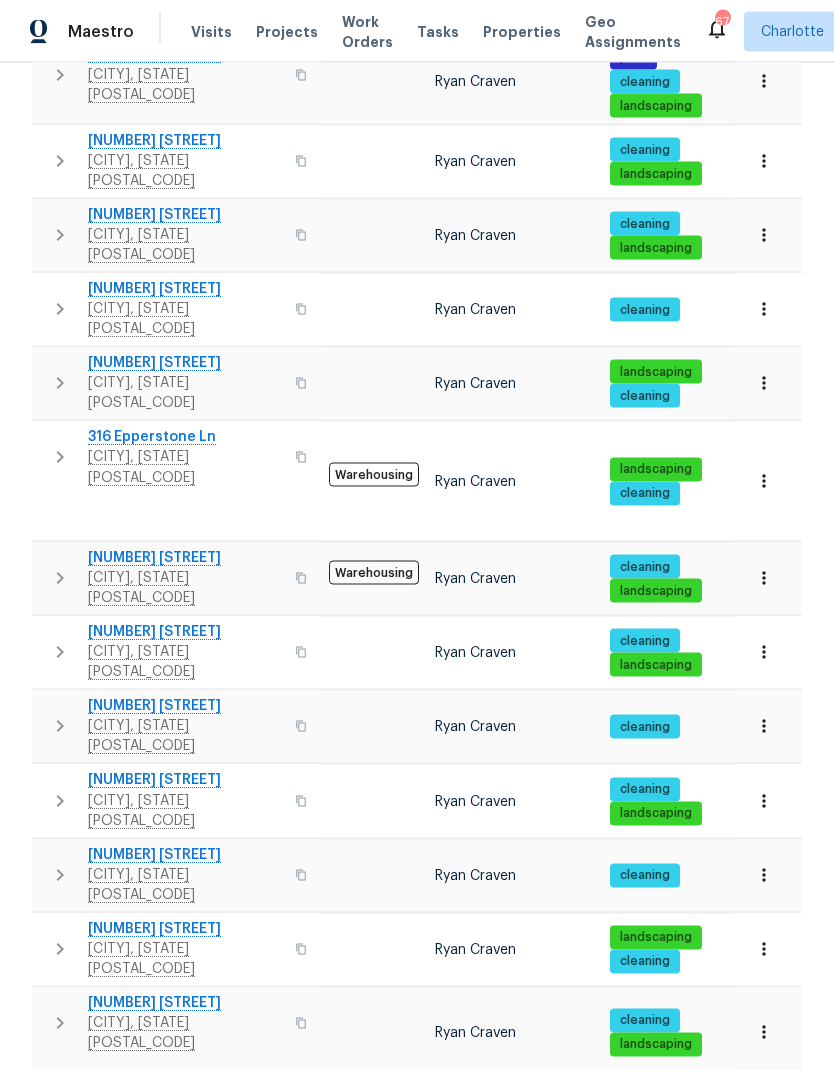 click on "Prev 1 2 Next Items Per Page 25 25 ​" at bounding box center [417, 1494] 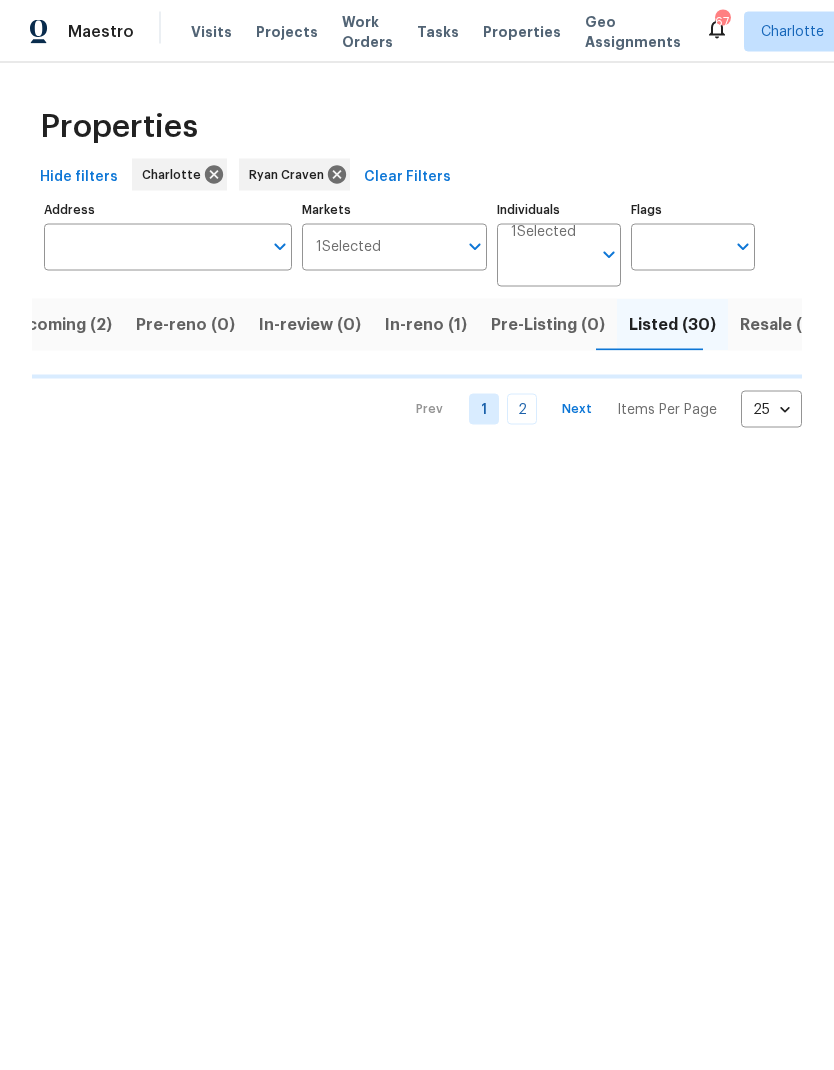scroll, scrollTop: 0, scrollLeft: 0, axis: both 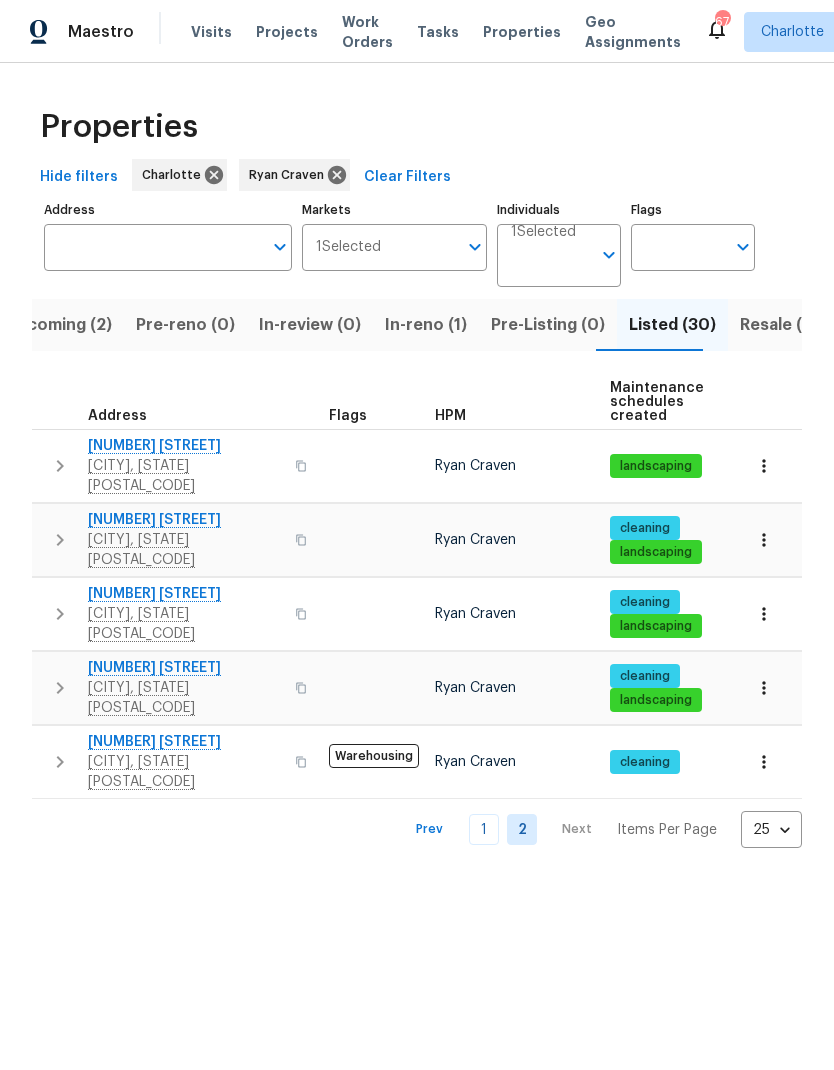 click on "1" at bounding box center [484, 829] 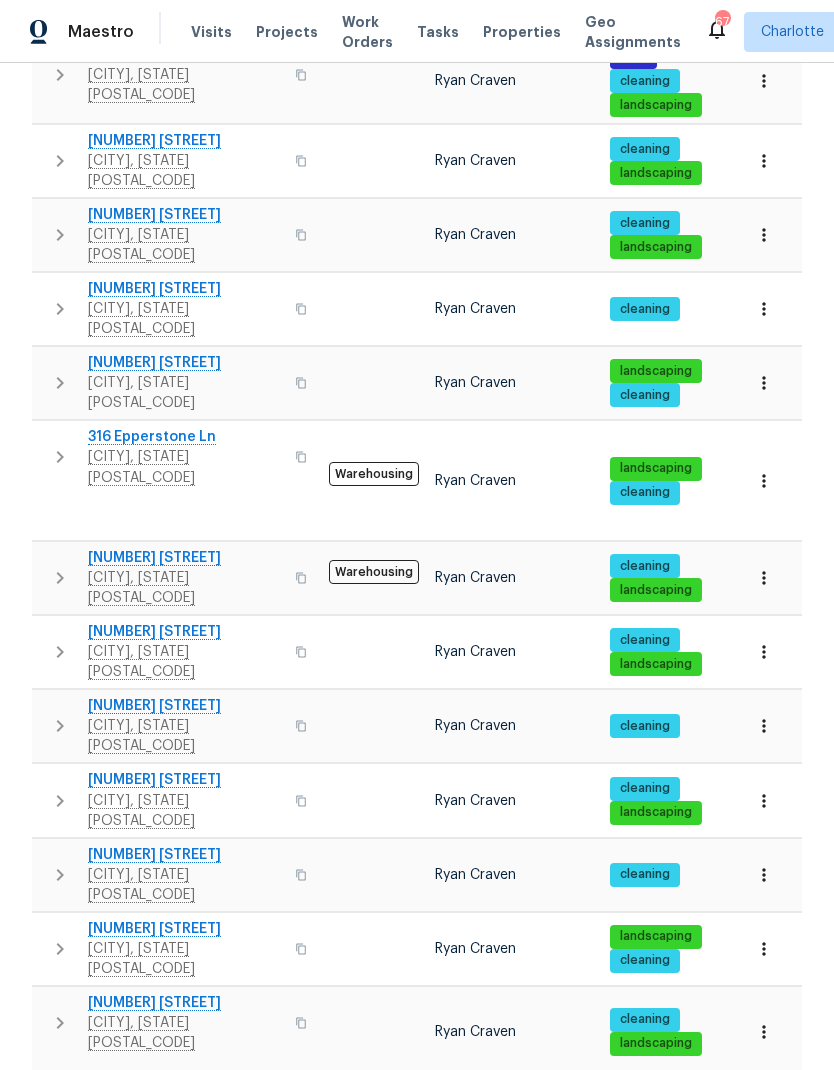 scroll, scrollTop: 927, scrollLeft: 0, axis: vertical 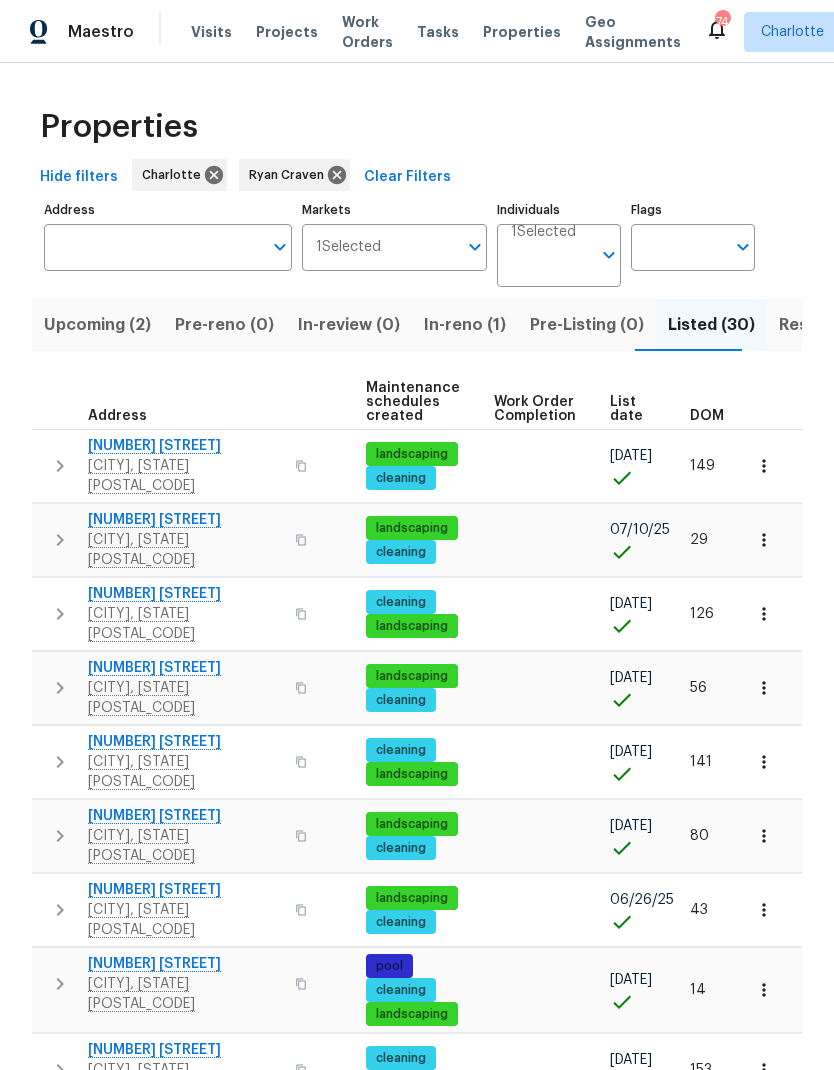 click on "Resale (4)" at bounding box center (819, 325) 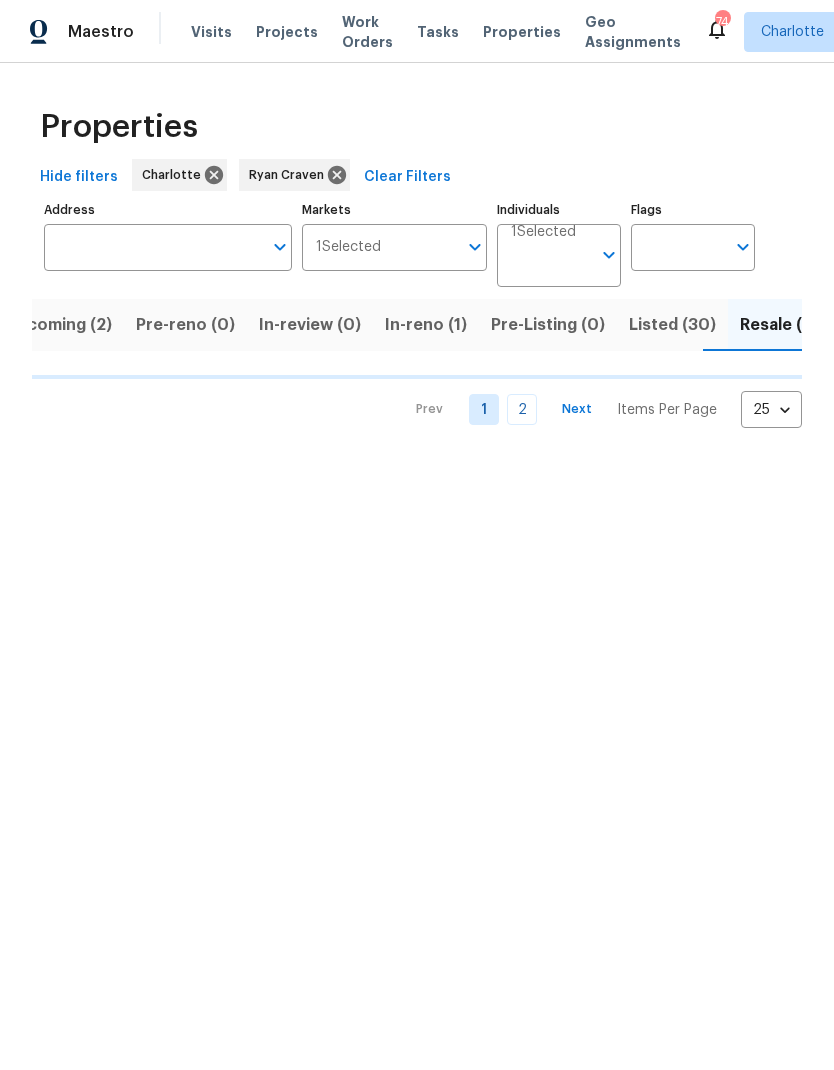 scroll, scrollTop: 0, scrollLeft: 39, axis: horizontal 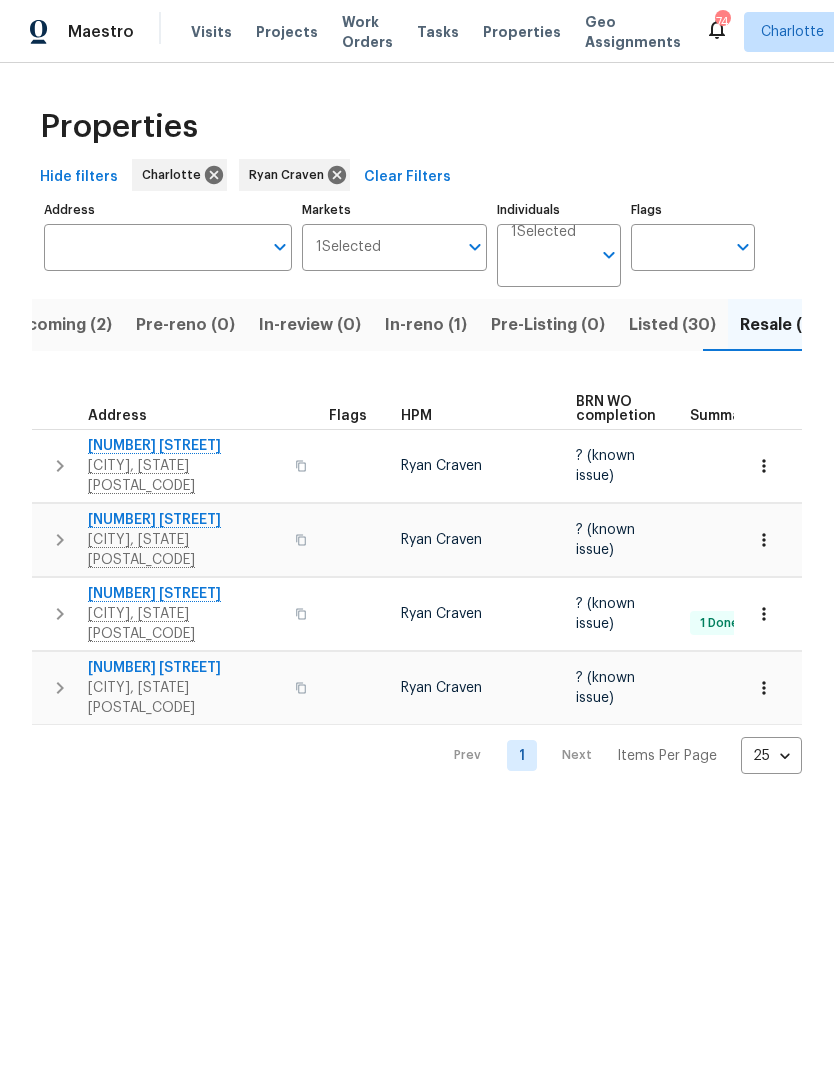 click on "Listed (30)" at bounding box center (672, 325) 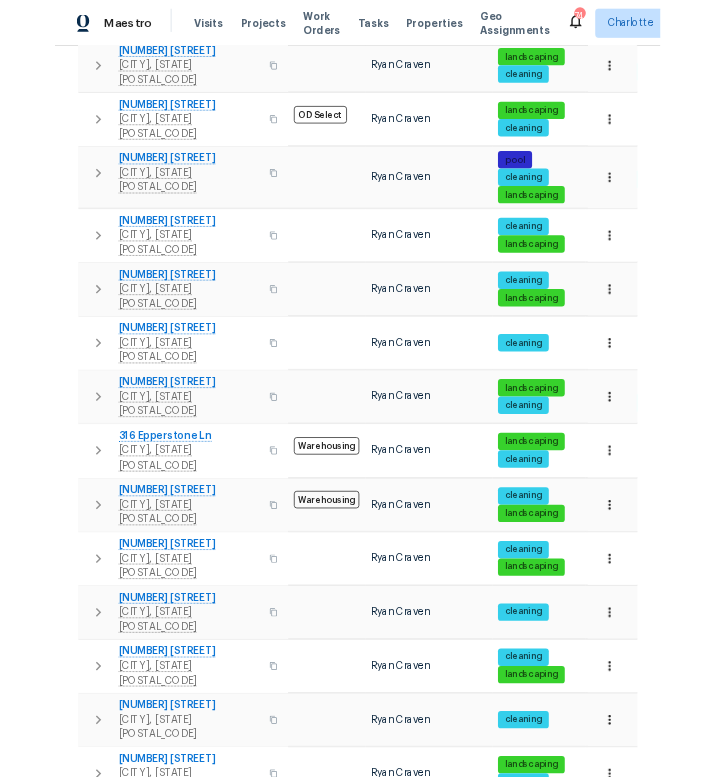 scroll, scrollTop: 776, scrollLeft: 0, axis: vertical 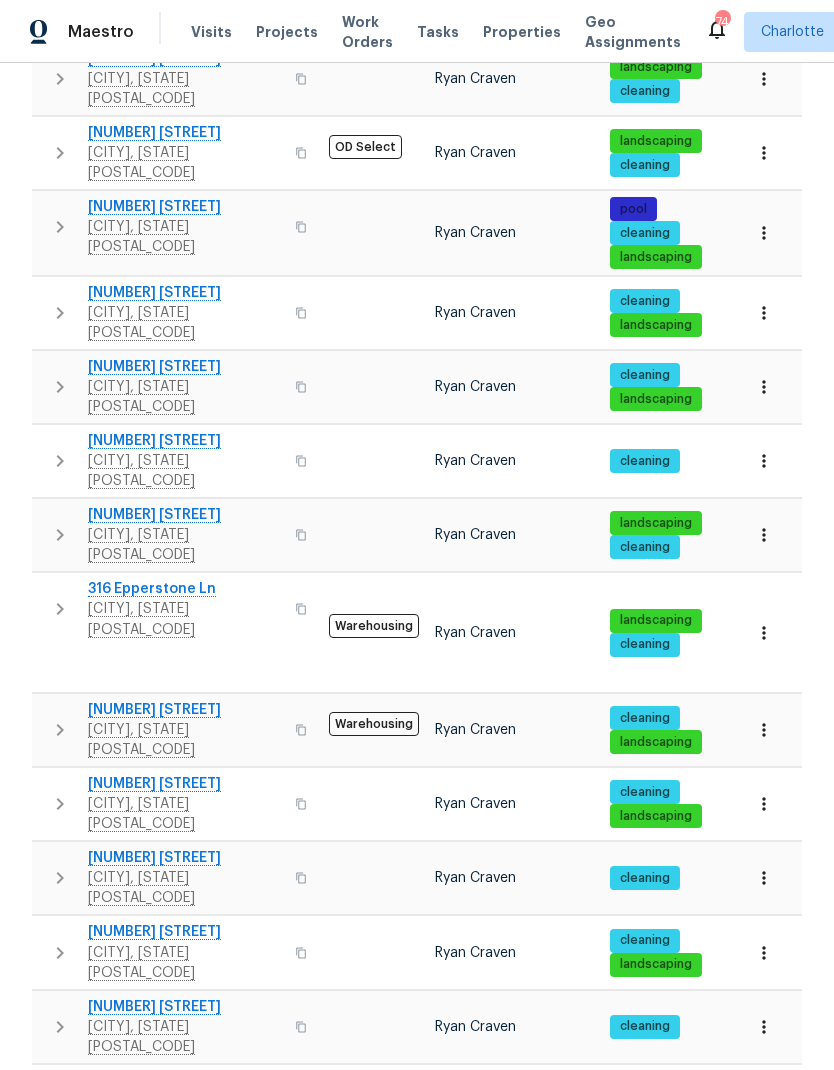 click on "316 Epperstone Ln" at bounding box center [185, 589] 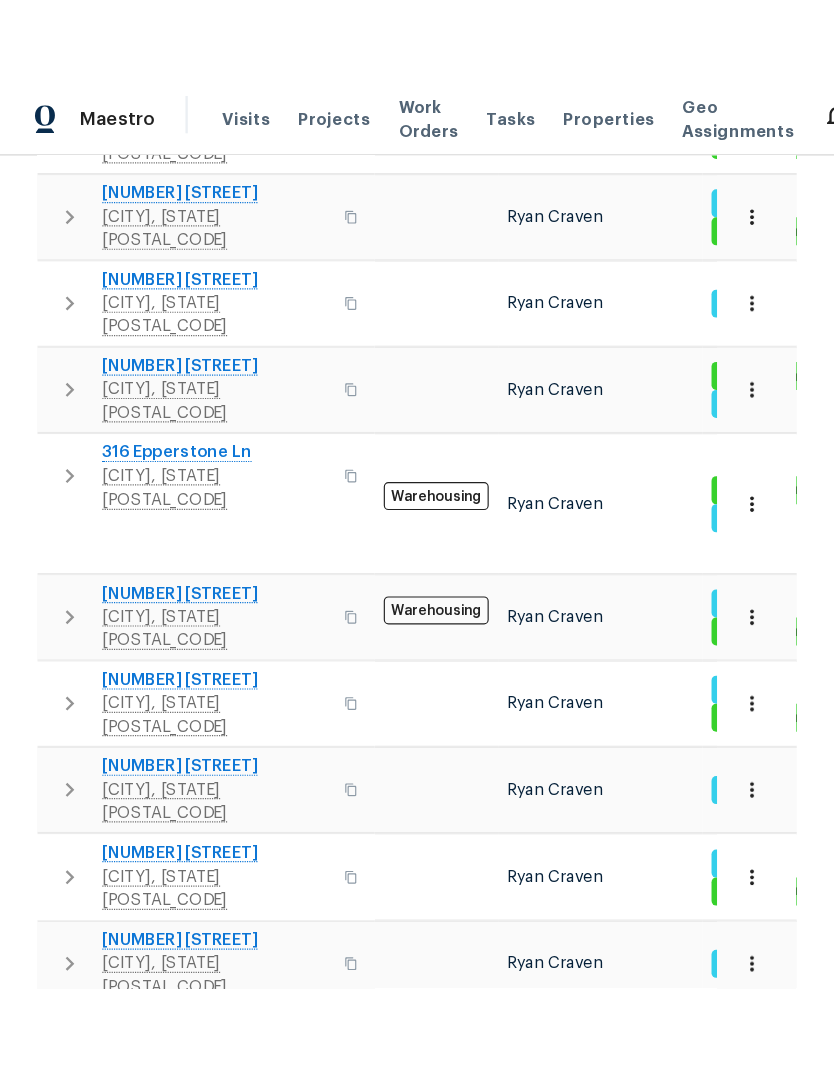 scroll, scrollTop: 1036, scrollLeft: 0, axis: vertical 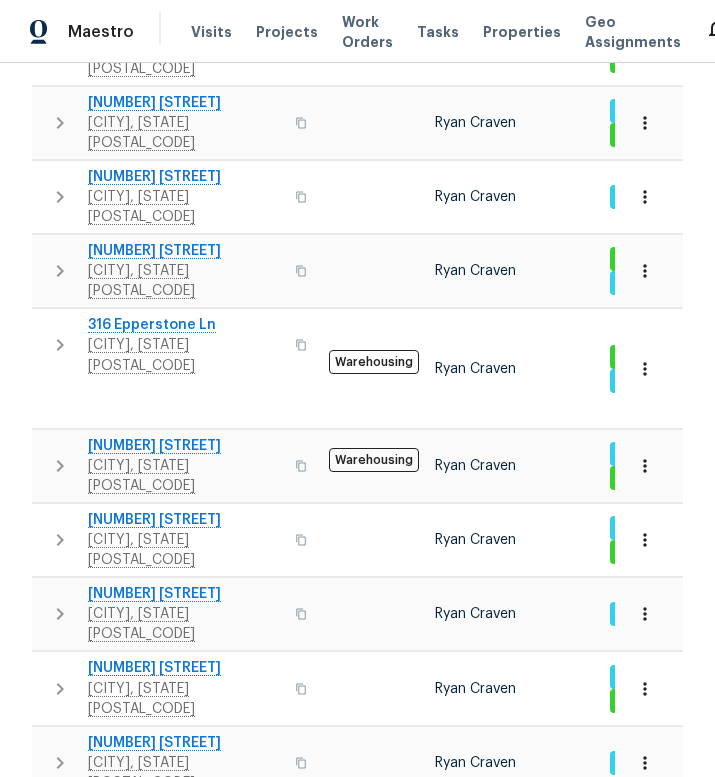 click on "316 Epperstone Ln" at bounding box center (185, 325) 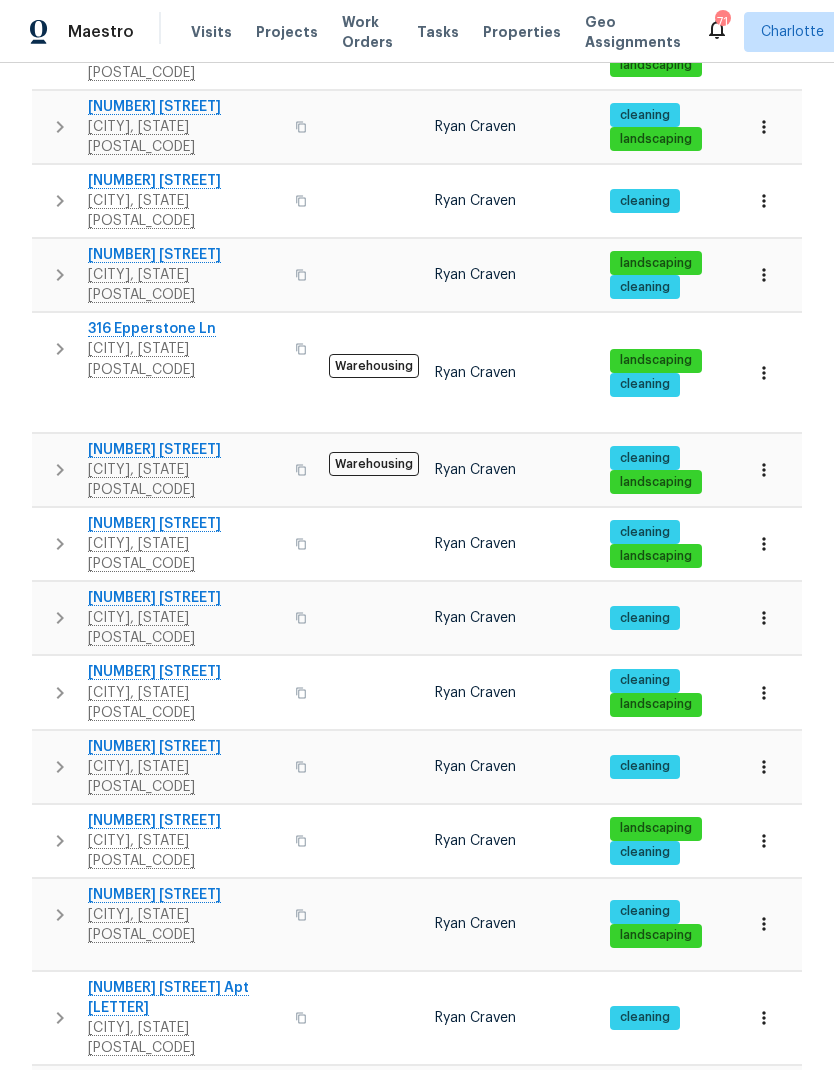 scroll, scrollTop: 927, scrollLeft: 0, axis: vertical 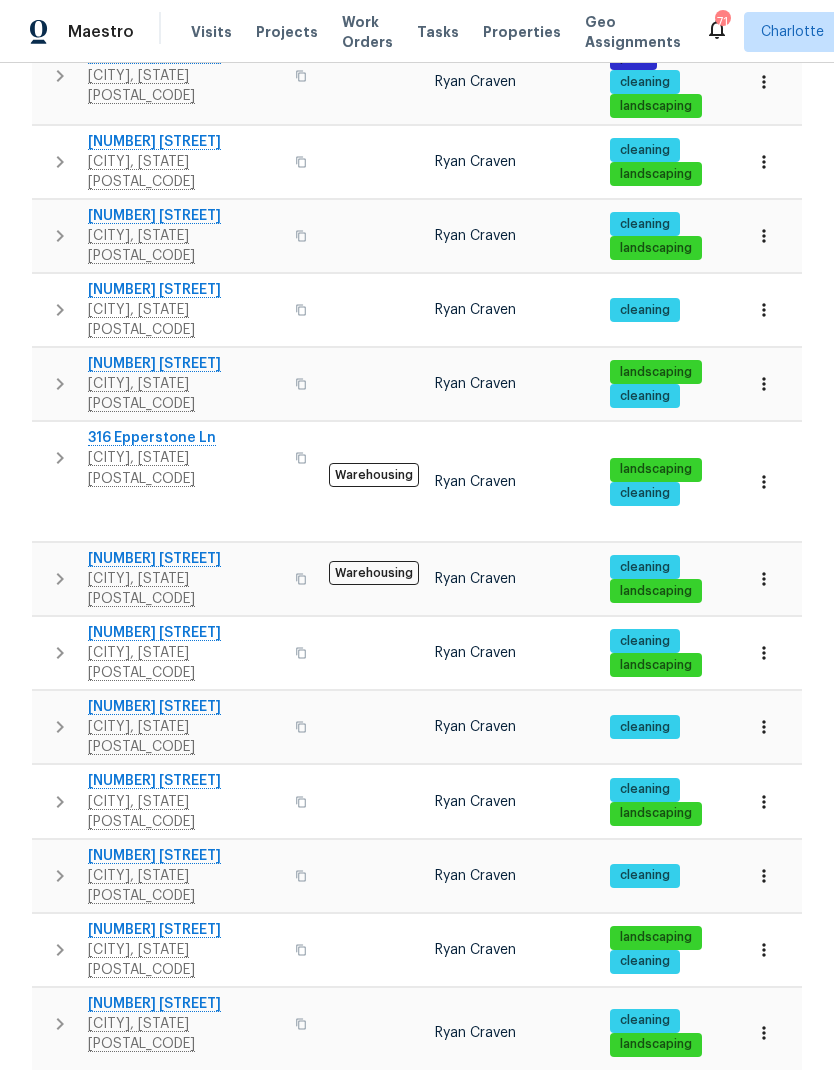 click on "[NUMBER] [STREET]" at bounding box center (185, 364) 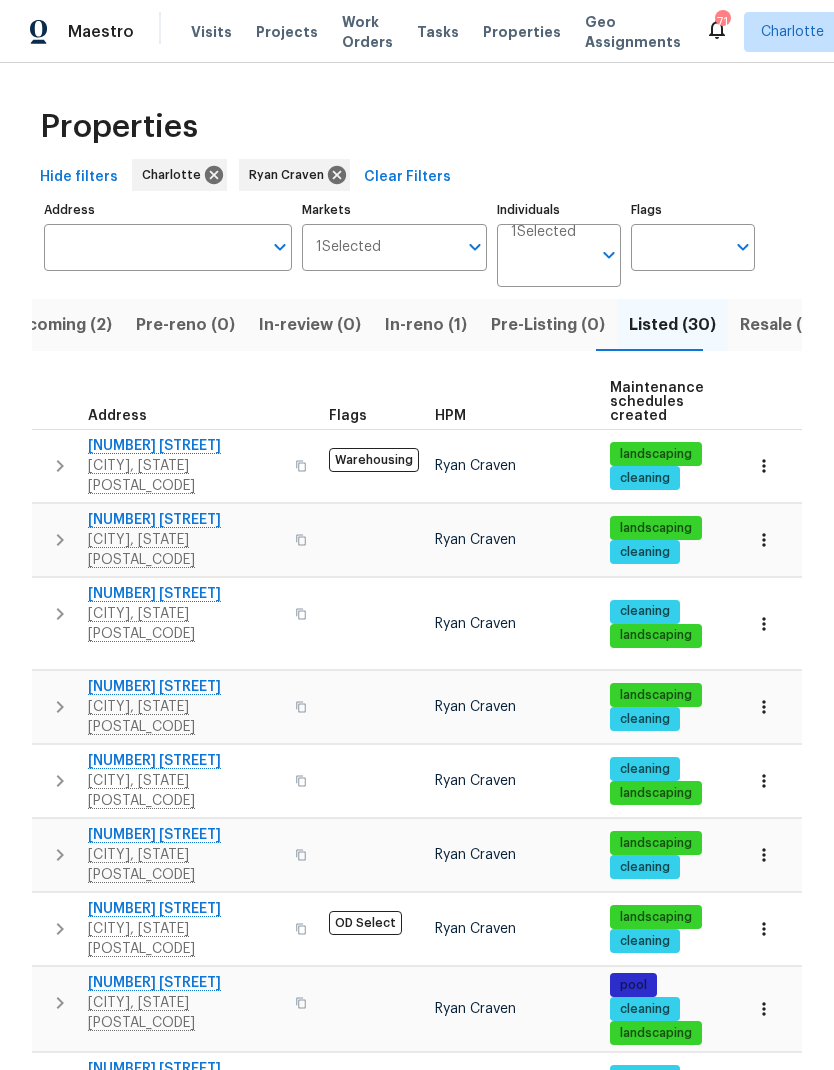 scroll, scrollTop: 0, scrollLeft: 0, axis: both 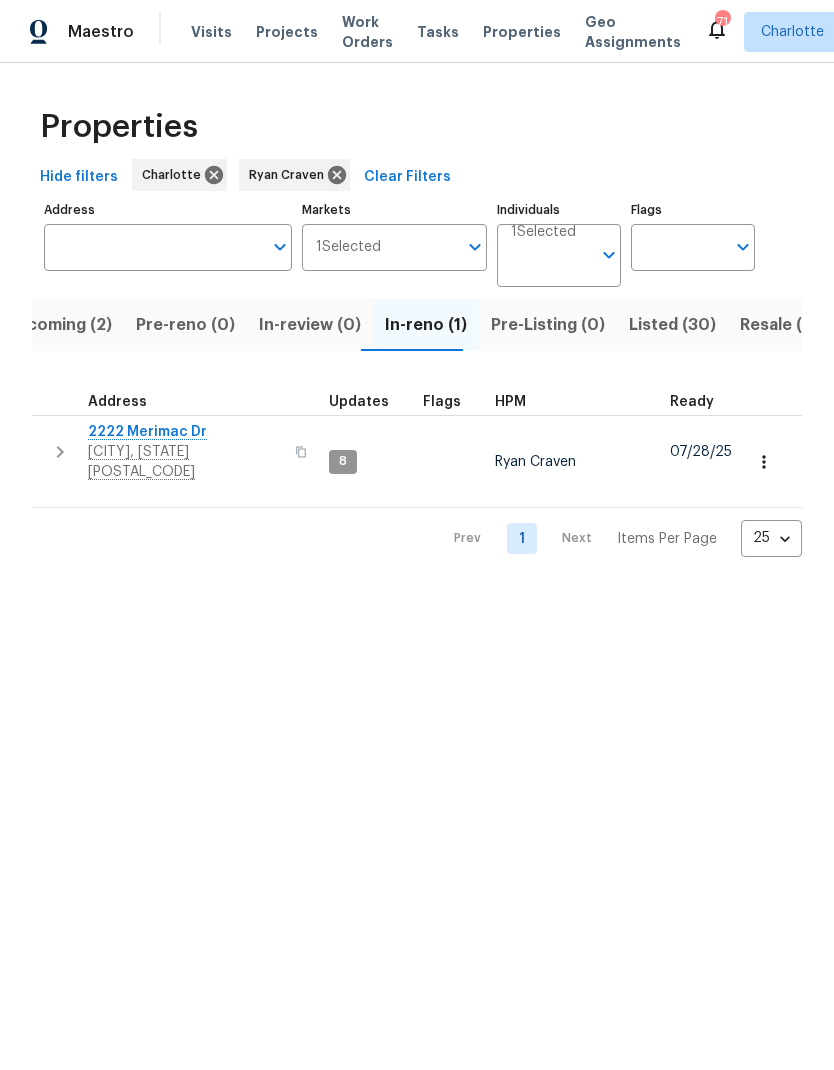 click on "Resale (4)" at bounding box center [780, 325] 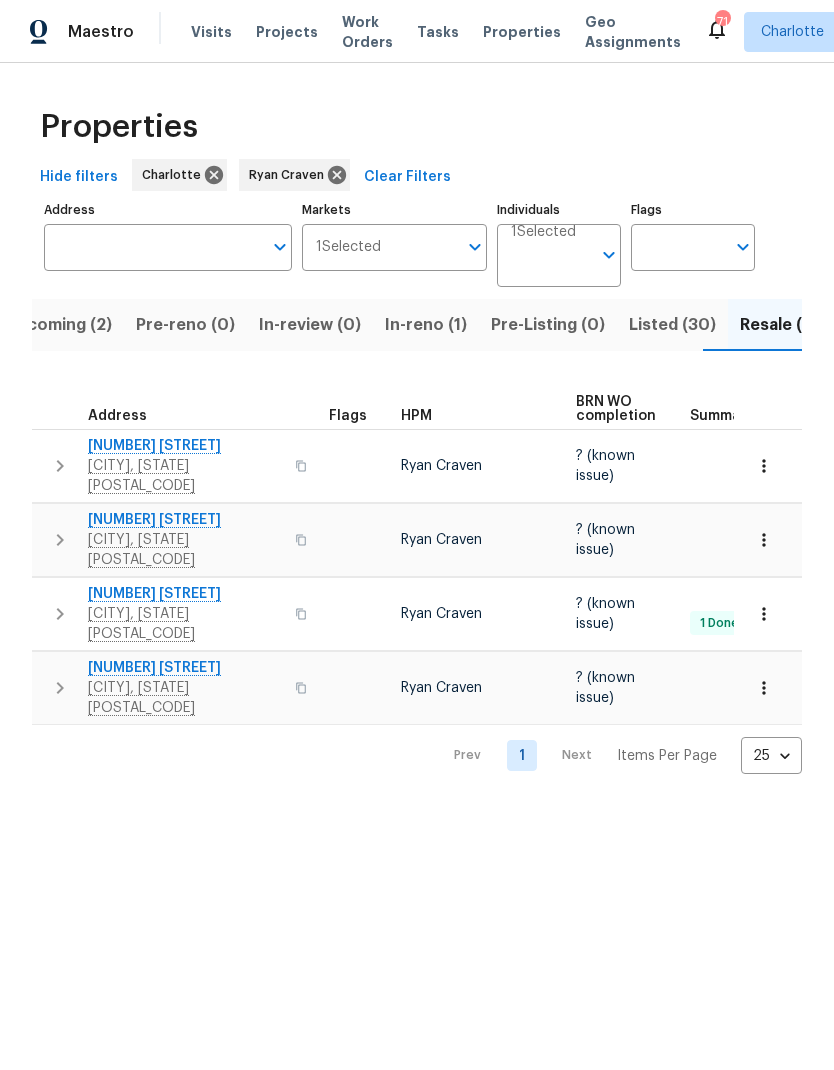 click on "In-reno (1)" at bounding box center (426, 325) 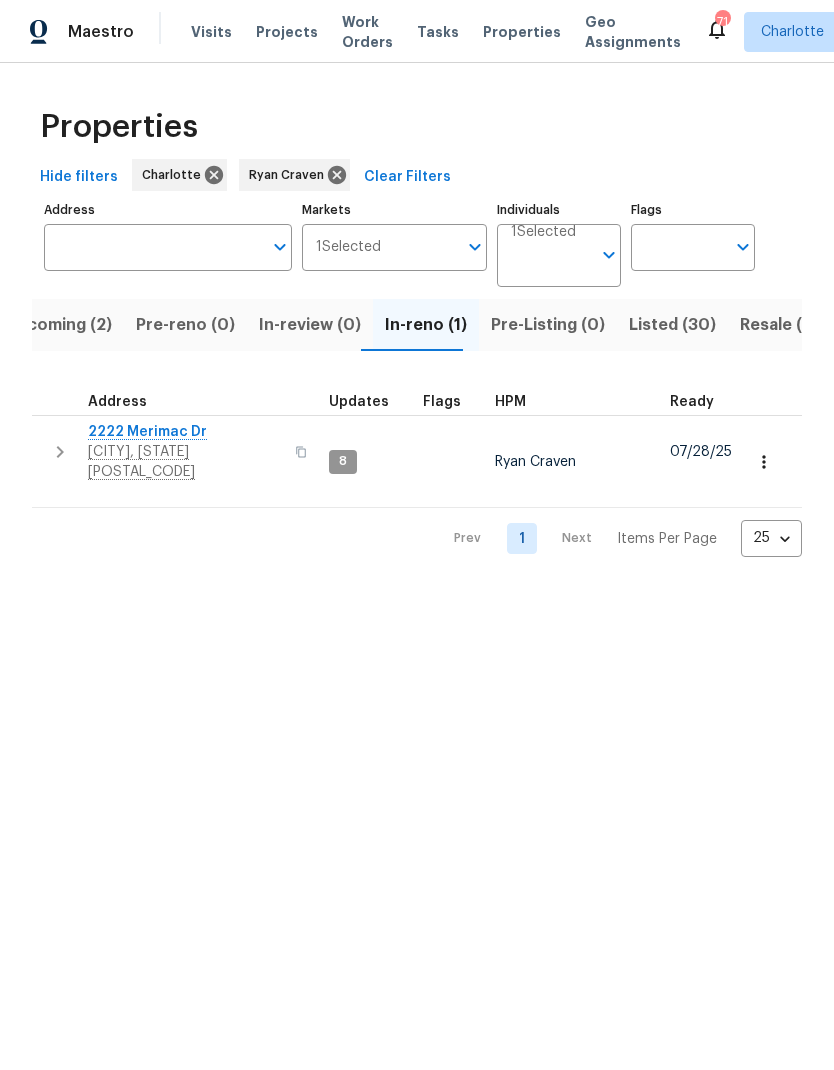 click on "Resale (4)" at bounding box center [780, 325] 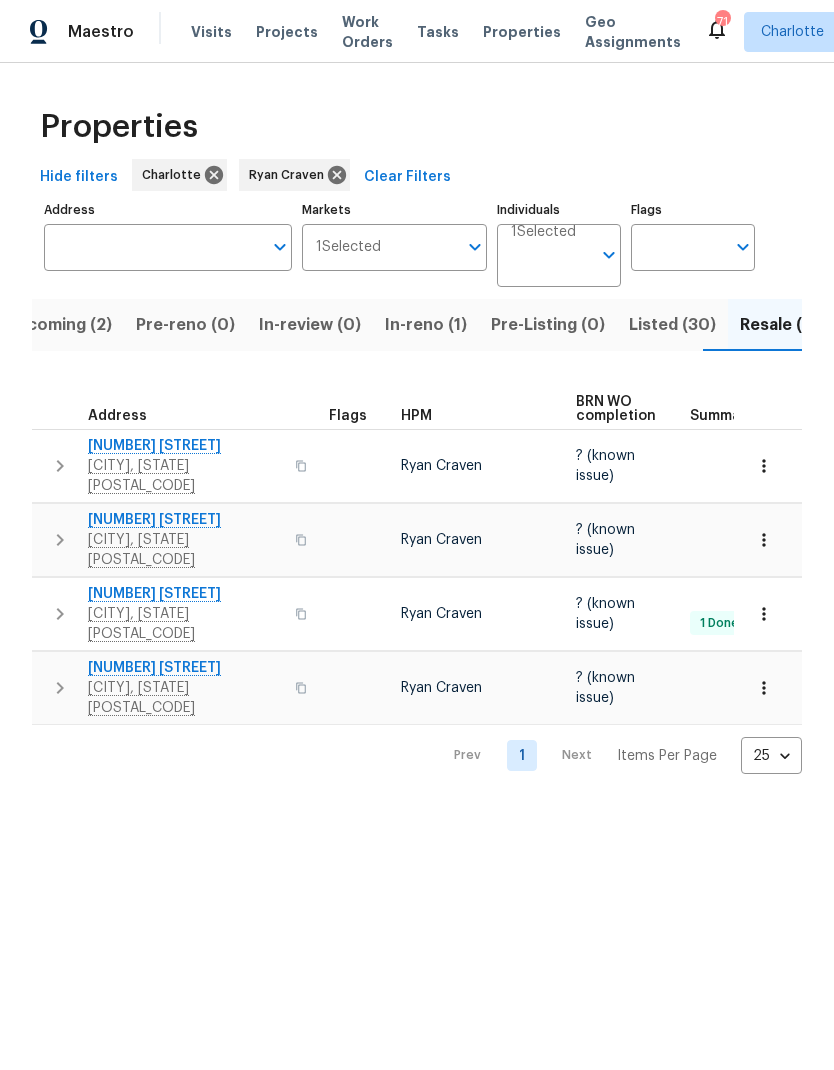 click at bounding box center (60, 466) 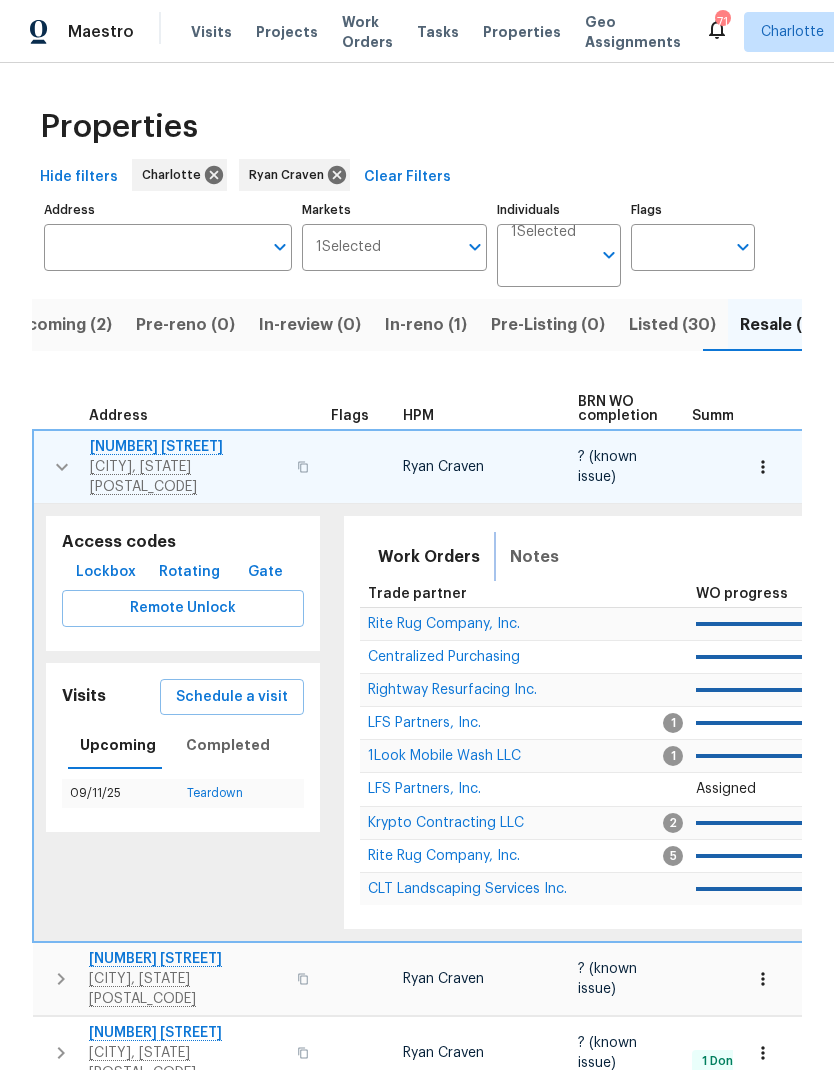click on "Notes" at bounding box center [534, 557] 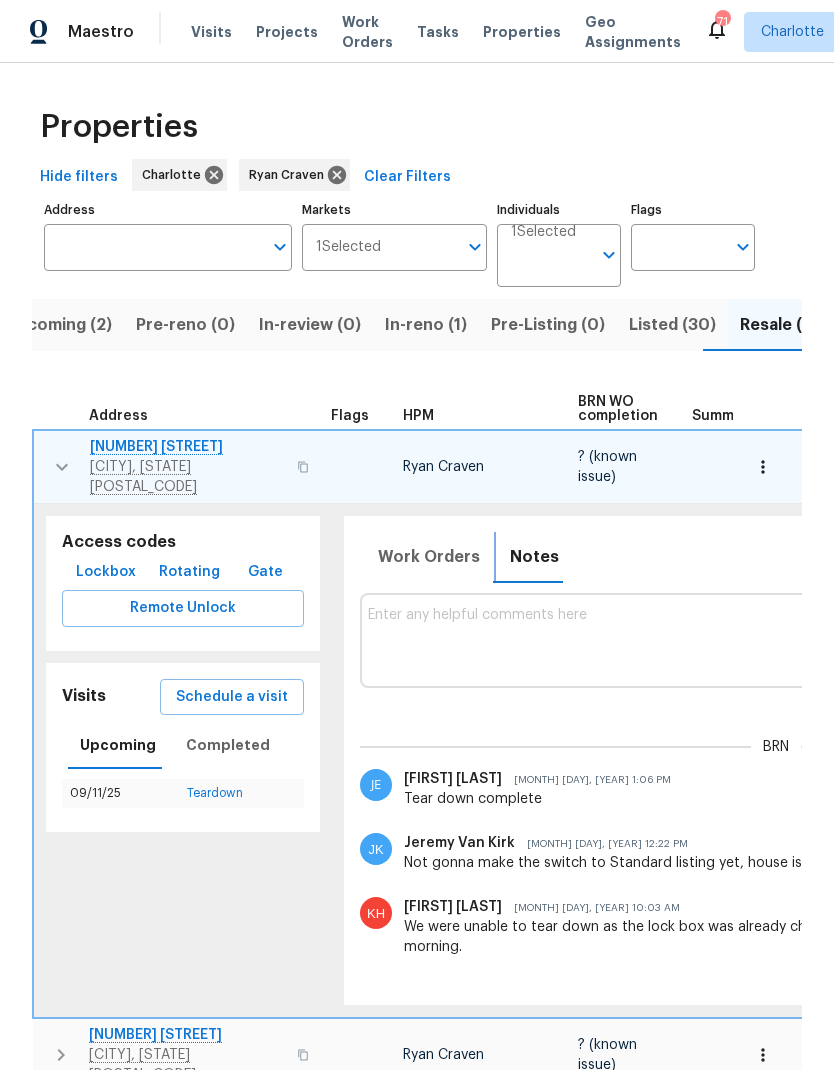 scroll, scrollTop: 0, scrollLeft: 0, axis: both 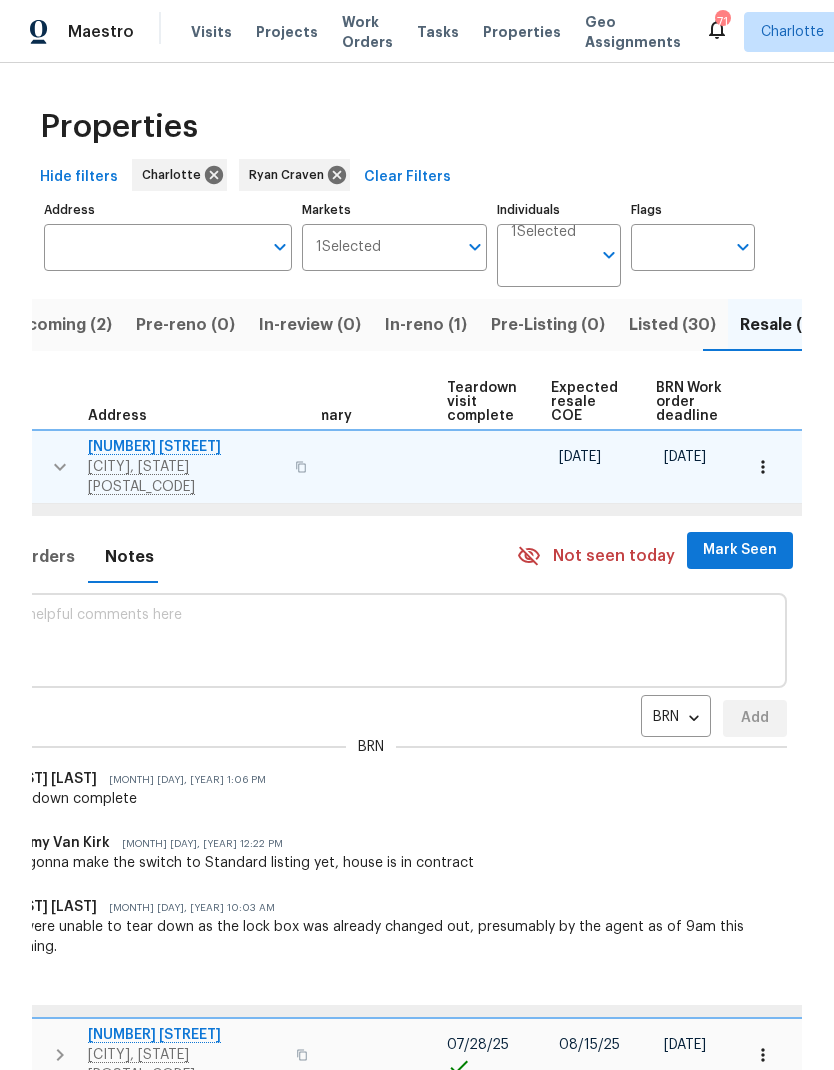 click on "Maestro Visits Projects Work Orders Tasks Properties Geo Assignments 71 Charlotte Ryan Craven Properties Hide filters Charlotte Ryan Craven Clear Filters Address Address Markets 1  Selected Markets Individuals 1  Selected Individuals Flags Flags Upcoming (2) Pre-reno (0) In-review (0) In-reno (1) Pre-Listing (0) Listed (30) Resale (4) Done (223) Unknown (0) Address Flags HPM BRN WO completion Summary Teardown visit complete Expected resale COE BRN Work order deadline 3143 Windbluff Dr Charlotte, NC 28277 Ryan Craven ? (known issue) 09/17/25 09/12/25 Access codes Lockbox Rotating Gate Remote Unlock Visits Schedule a visit Upcoming Completed 09/11/25 Teardown Work Orders Notes Not seen today Mark Seen BRN BRN ​ Add BRN Jaydon Entrekin May 12, 2025   1:06 PM Tear down complete  Jeremy Van Kirk Apr 30, 2025   12:22 PM Not gonna make the switch to Standard listing yet, house is in contract  Keith Hollingsworth Apr 21, 2025   10:03 AM Jeremy Van Kirk Apr 3, 2025   10:22 AM Jeremy Van Kirk Mar 18, 2025   11:39 AM" at bounding box center [417, 535] 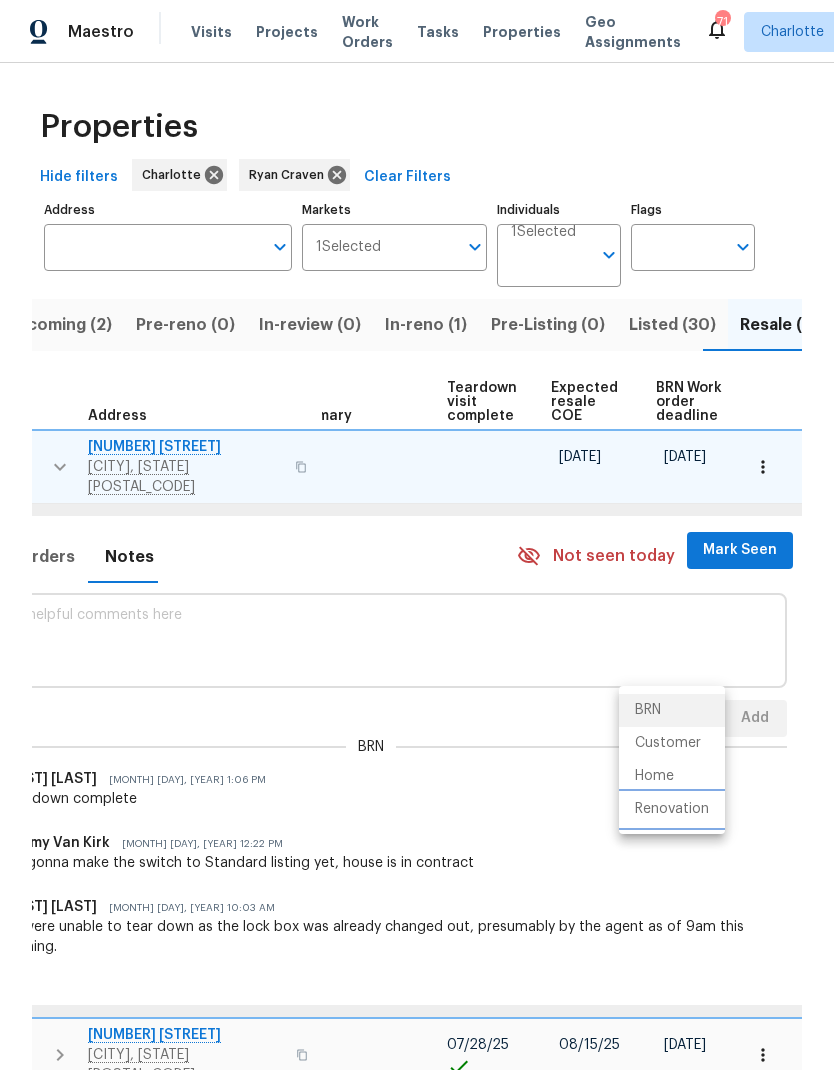 click on "Renovation" at bounding box center (672, 809) 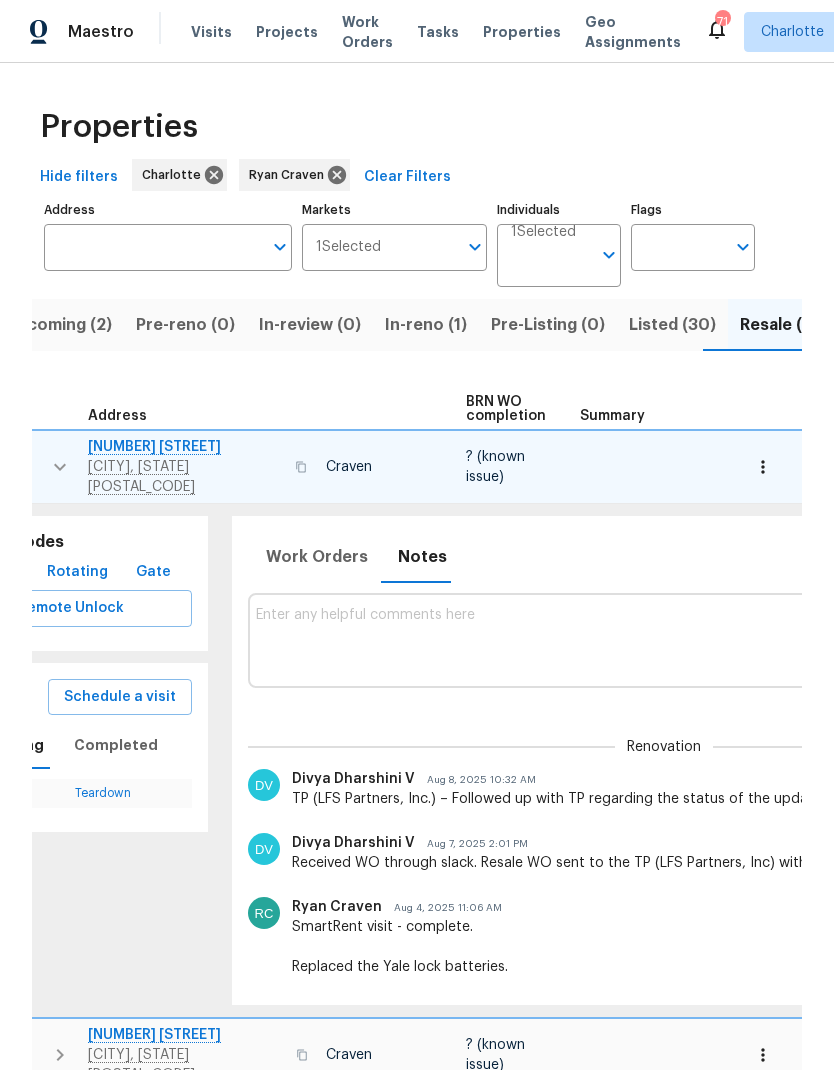 scroll, scrollTop: 0, scrollLeft: 139, axis: horizontal 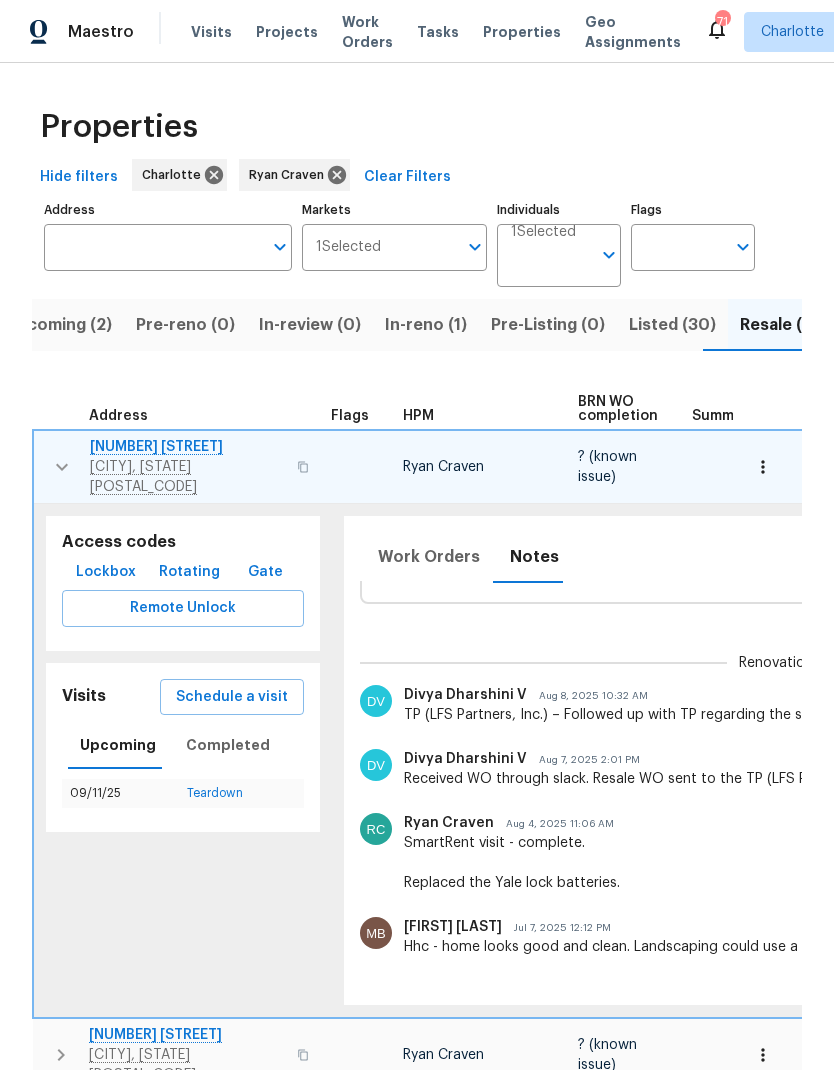 click 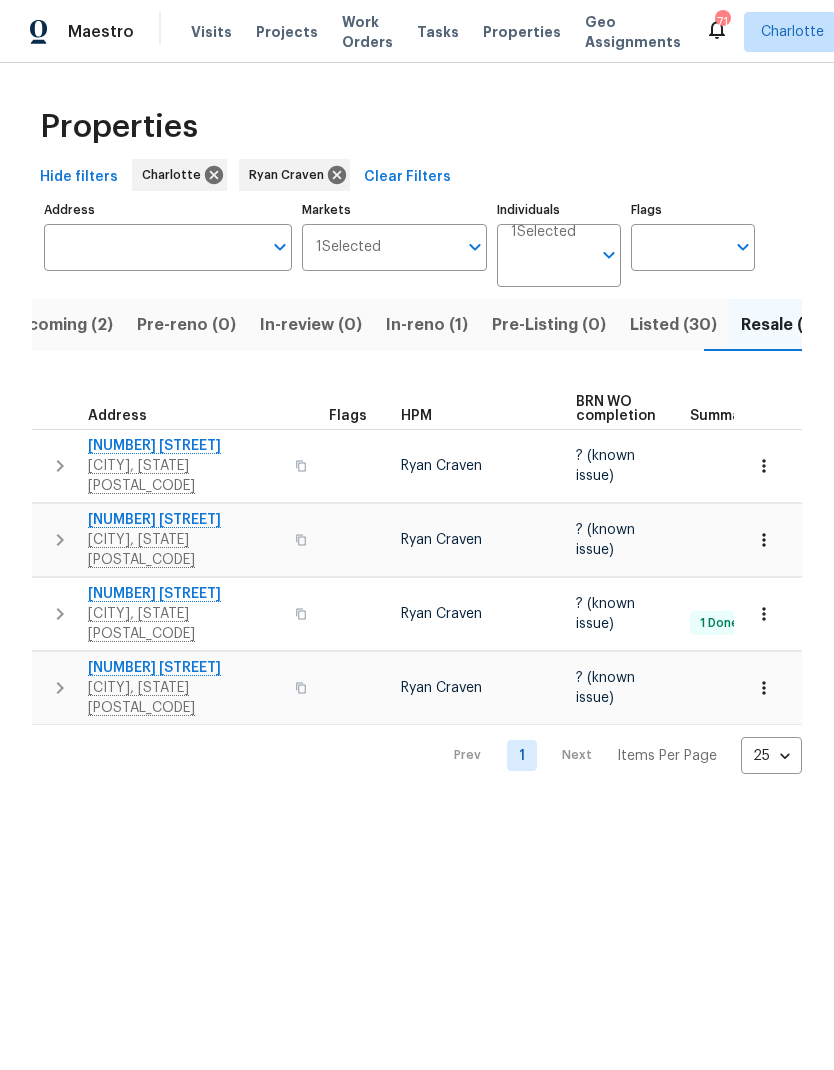 scroll, scrollTop: 0, scrollLeft: 39, axis: horizontal 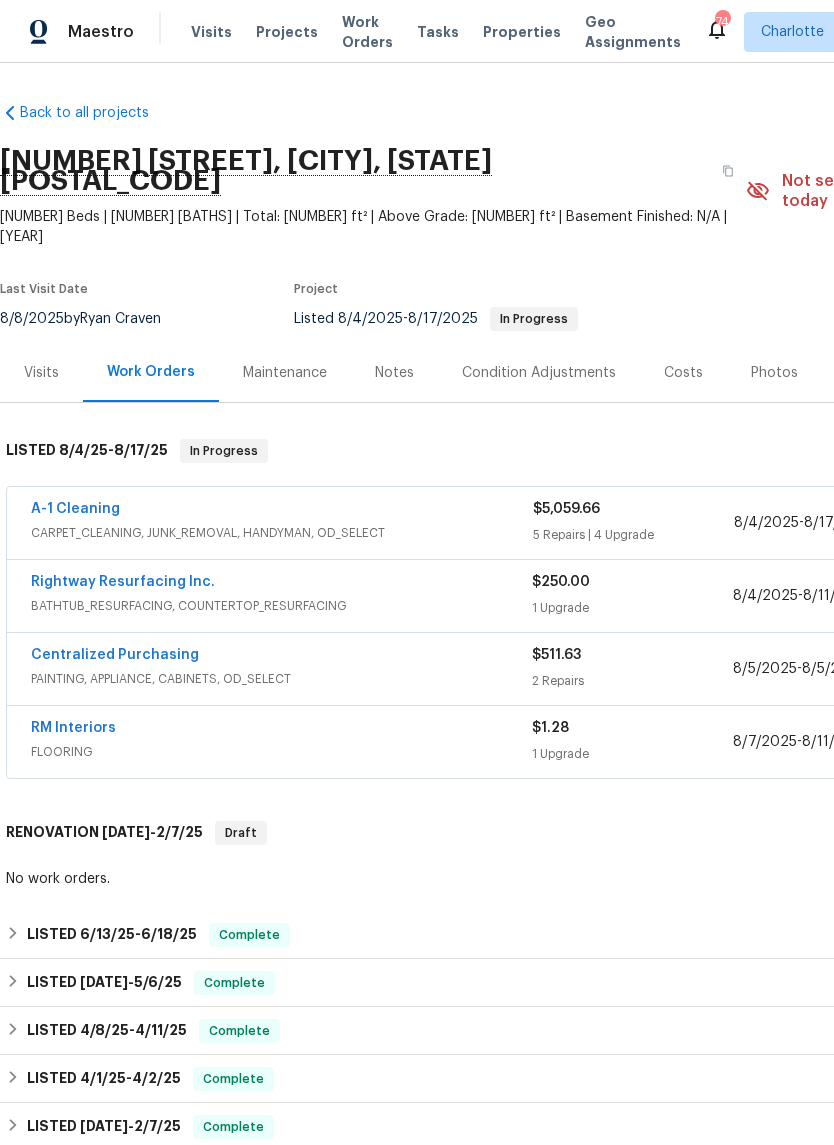 click on "Rightway Resurfacing Inc." at bounding box center [123, 582] 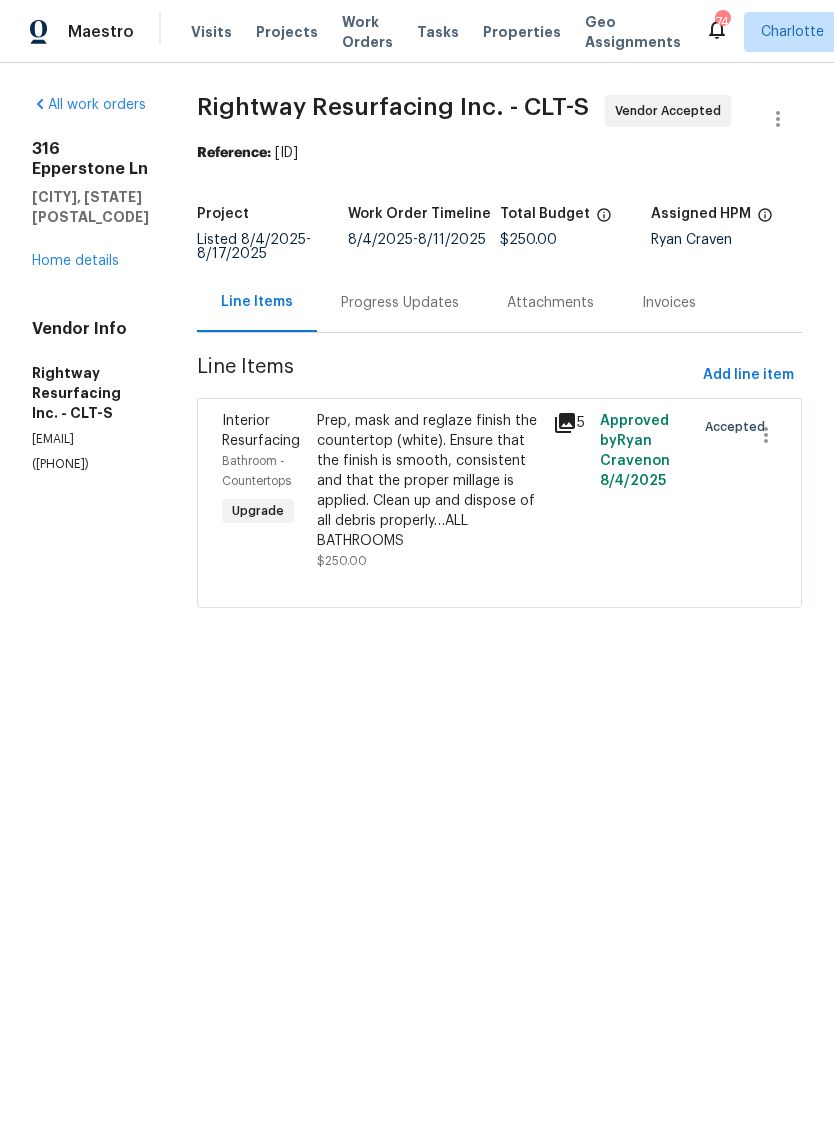 click on "Maestro Visits Projects Work Orders Tasks Properties Geo Assignments 74 Charlotte Ryan Craven All work orders 316 Epperstone Ln Matthews, NC 28105 Home details Vendor Info Rightway Resurfacing Inc. - CLT-S rightwayresurfacing@gmail.com (704) 804-4785 Rightway Resurfacing Inc. - CLT-S Vendor Accepted Reference:   5D42R9SER3C24-cfa5f4384 Project Listed   8/4/2025  -  8/17/2025 Work Order Timeline 8/4/2025  -  8/11/2025 Total Budget $250.00 Assigned HPM Ryan Craven Line Items Progress Updates Attachments Invoices Line Items Add line item Interior Resurfacing Bathroom - Countertops Upgrade Prep, mask and reglaze finish the countertop (white). Ensure that the finish is smooth, consistent and that the proper millage is applied. Clean up and dispose of all debris properly…ALL BATHROOMS $250.00   5 Approved by  Ryan Craven  on   8/4/2025 Accepted" at bounding box center (417, 332) 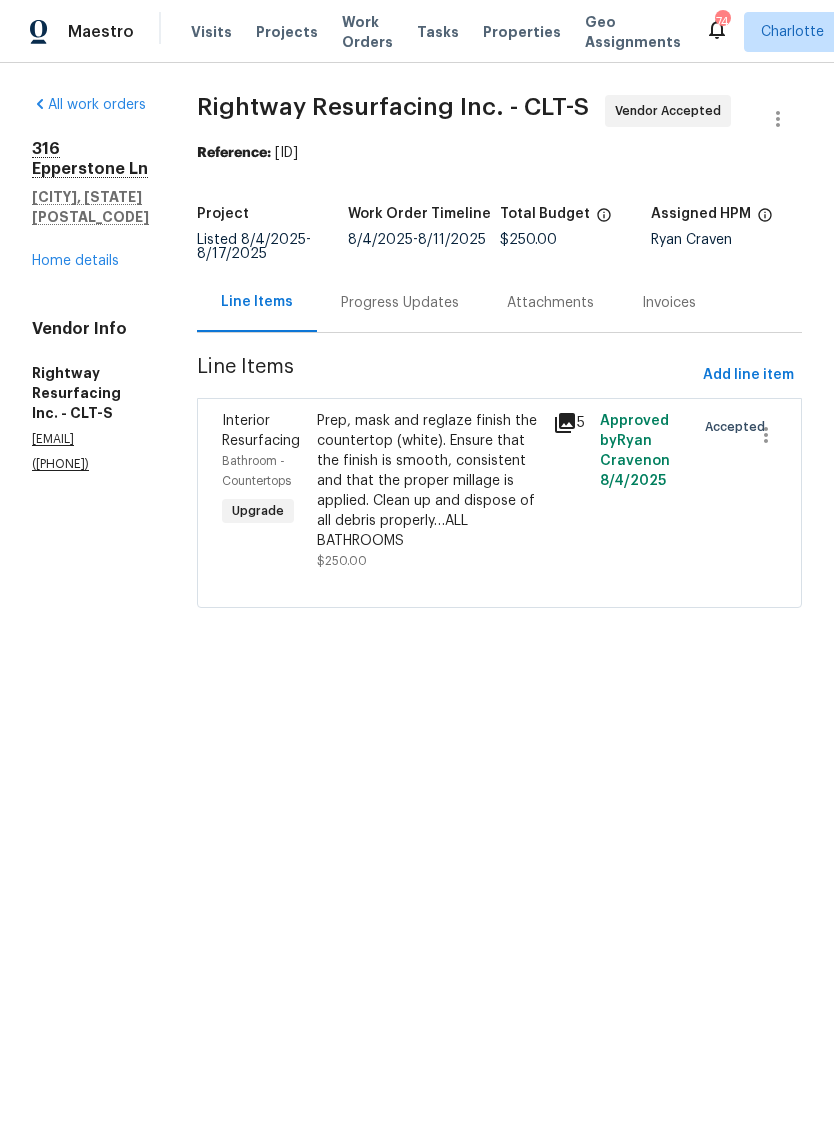 click on "Progress Updates" at bounding box center [400, 303] 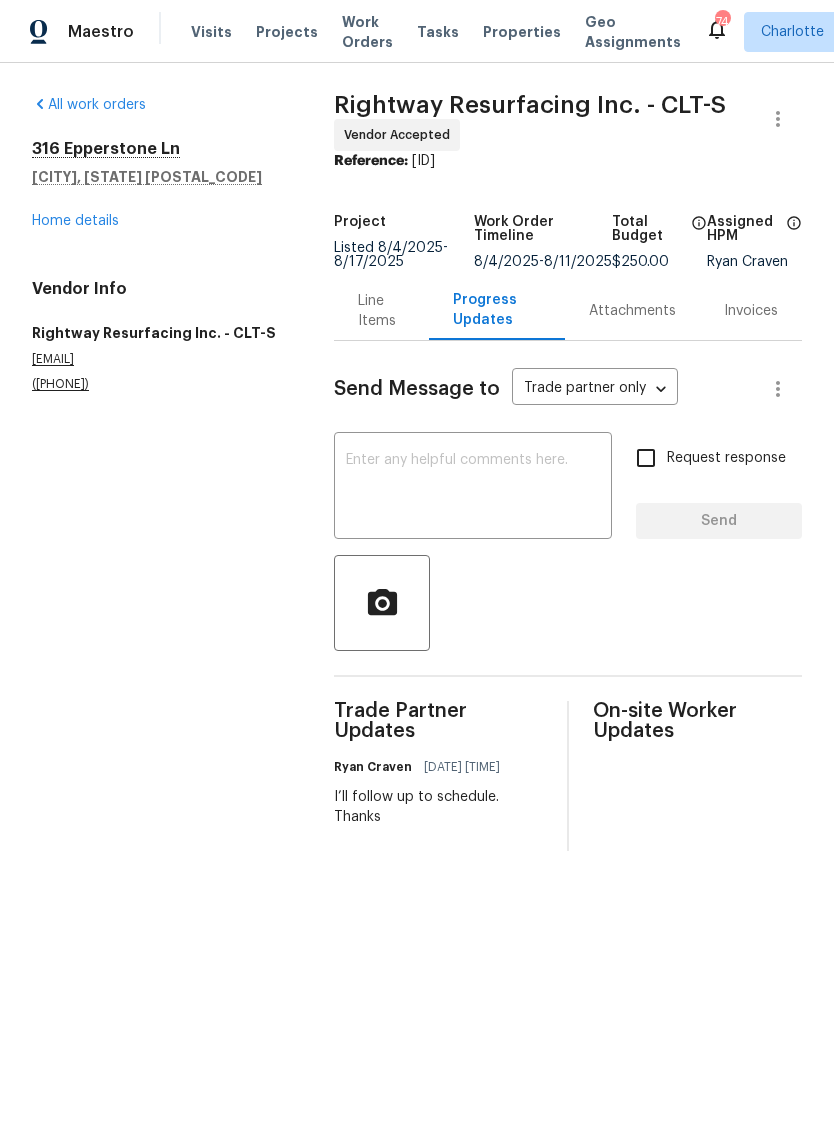 click at bounding box center (473, 488) 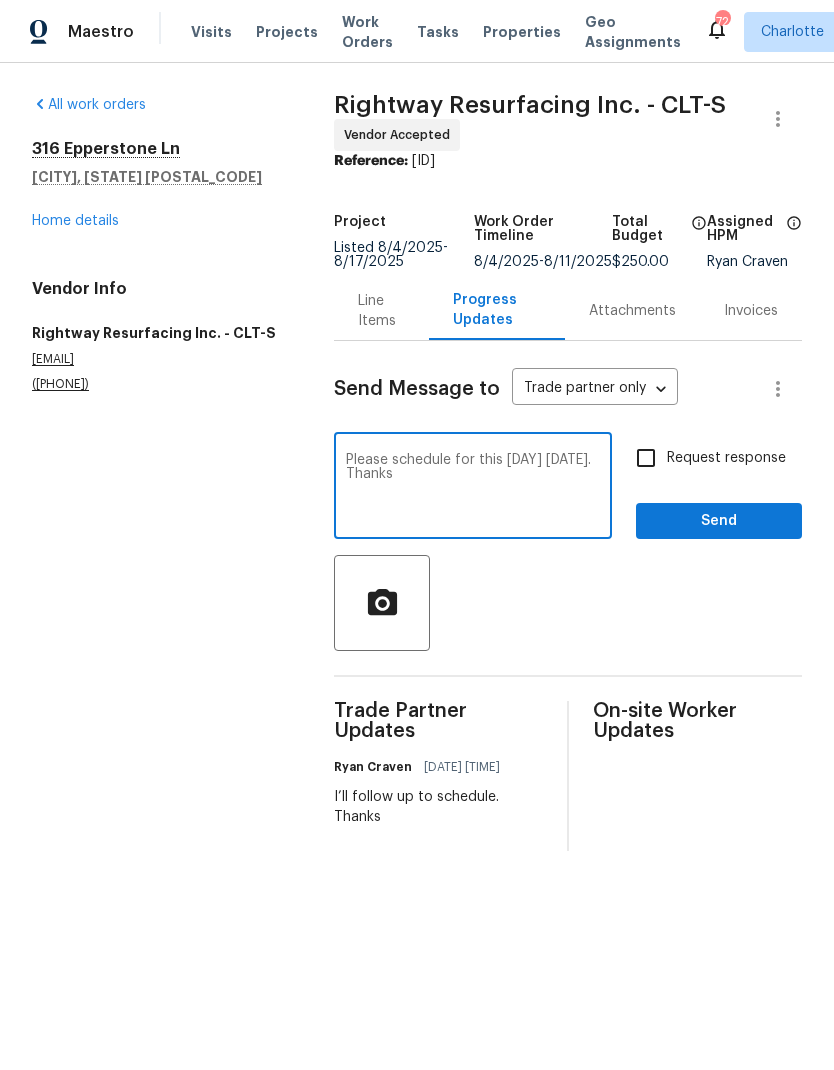 type on "Please schedule for this Tuesday 8/12. Thanks" 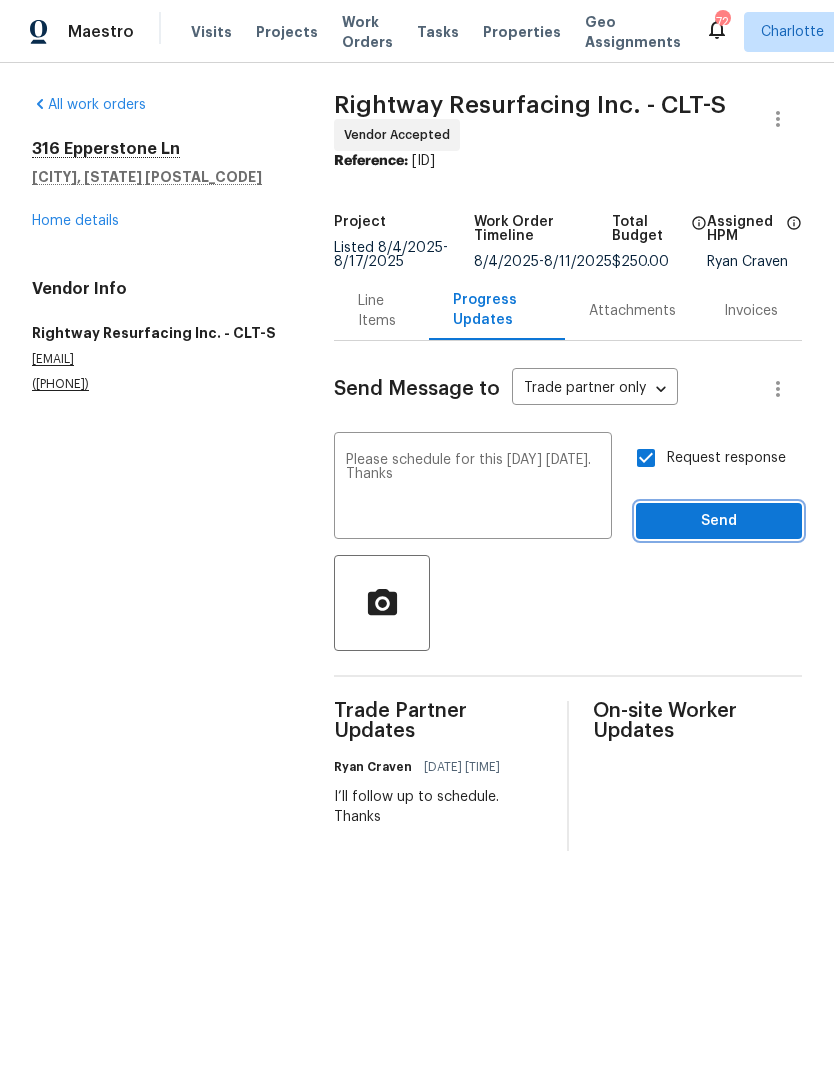 click on "Send" at bounding box center [719, 521] 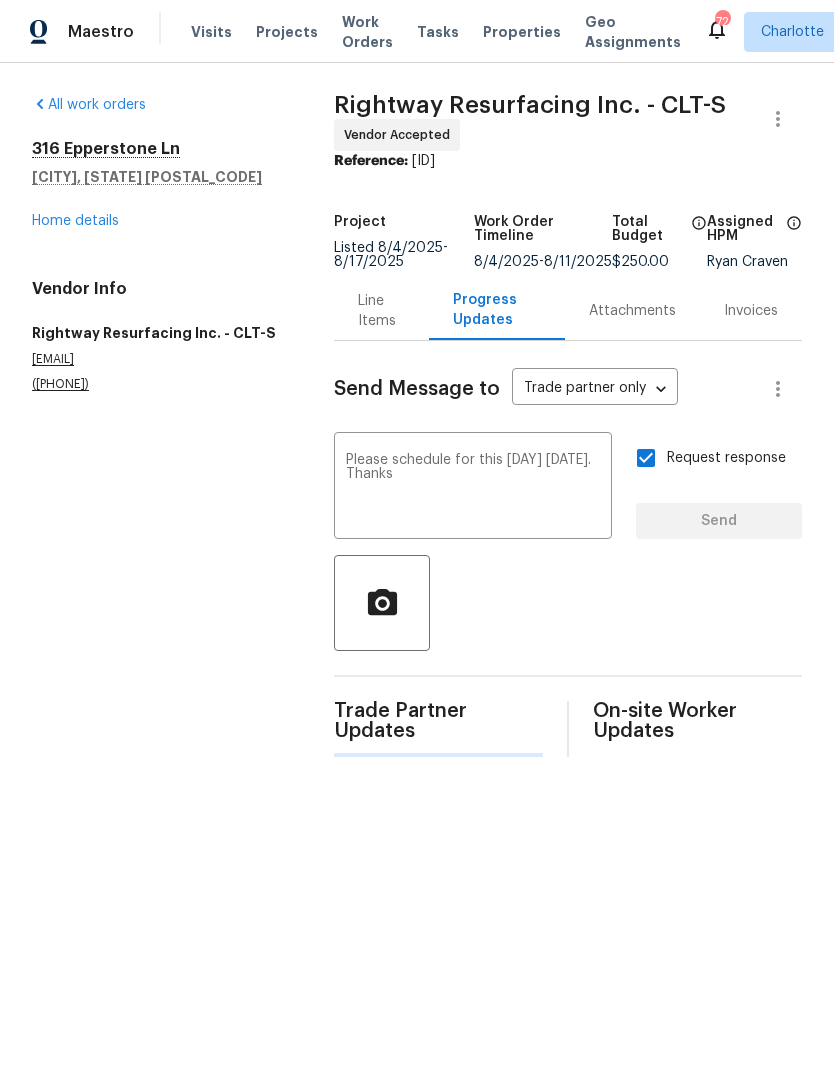 type 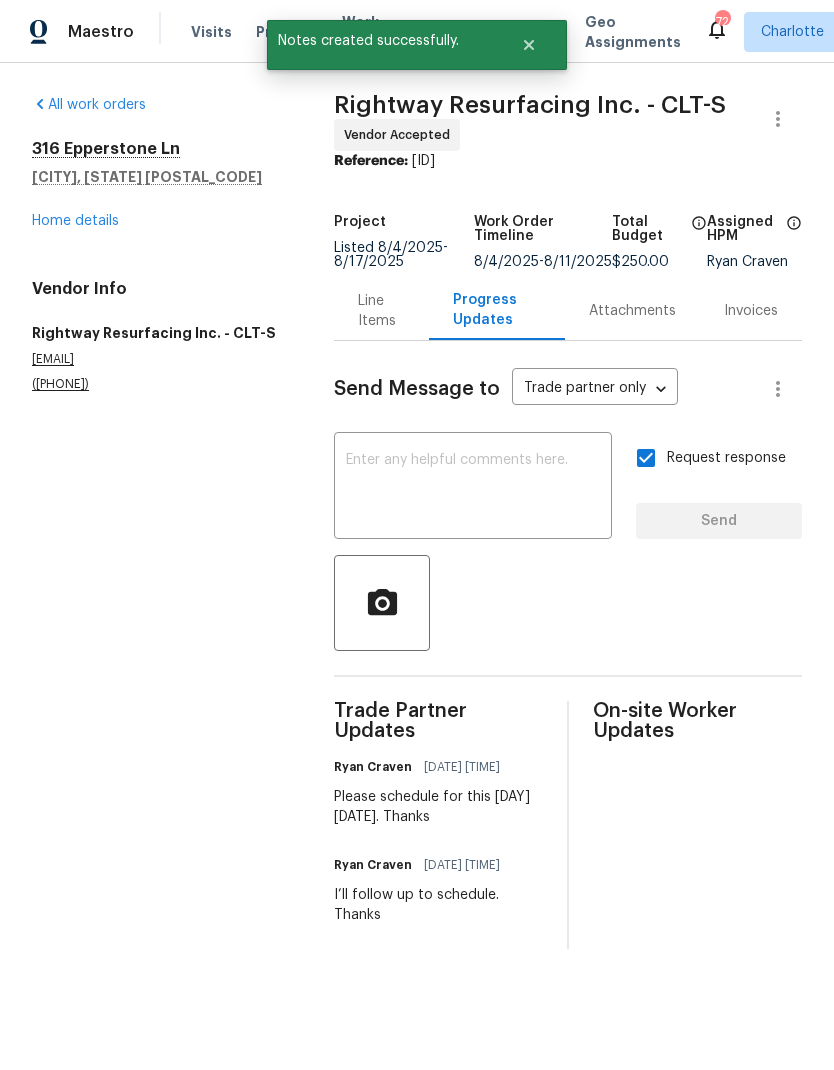 click on "Home details" at bounding box center [75, 221] 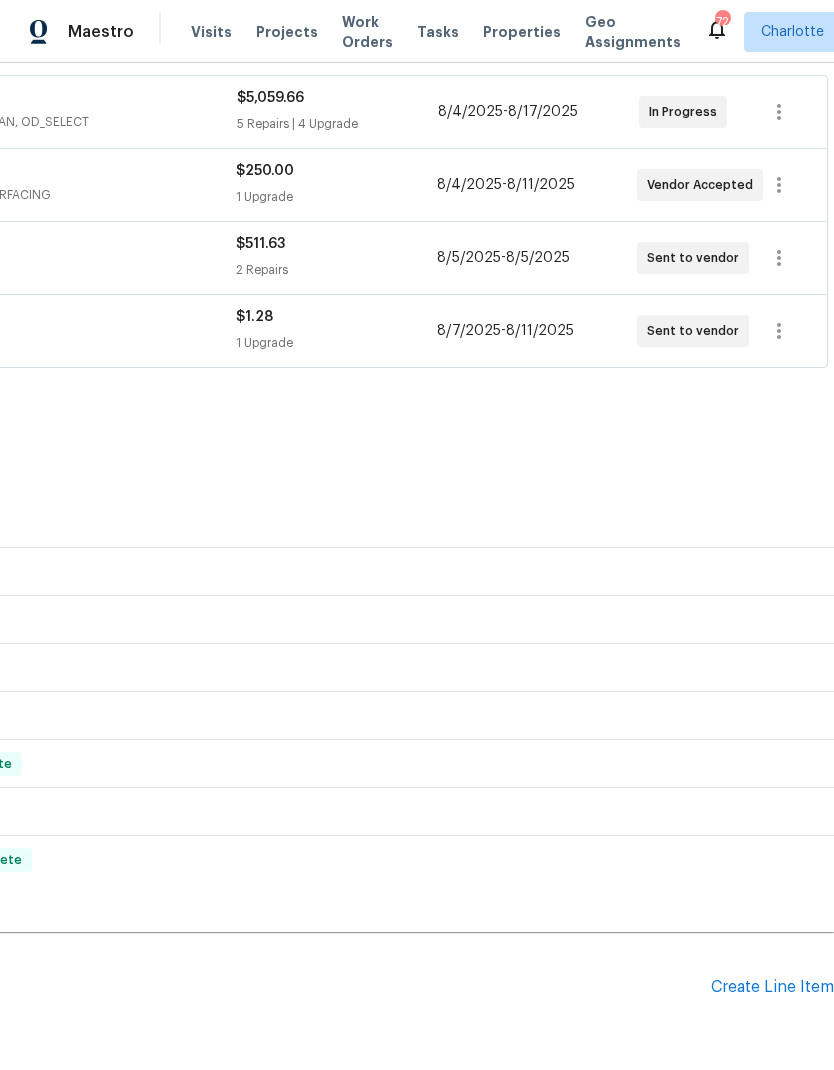 scroll, scrollTop: 410, scrollLeft: 296, axis: both 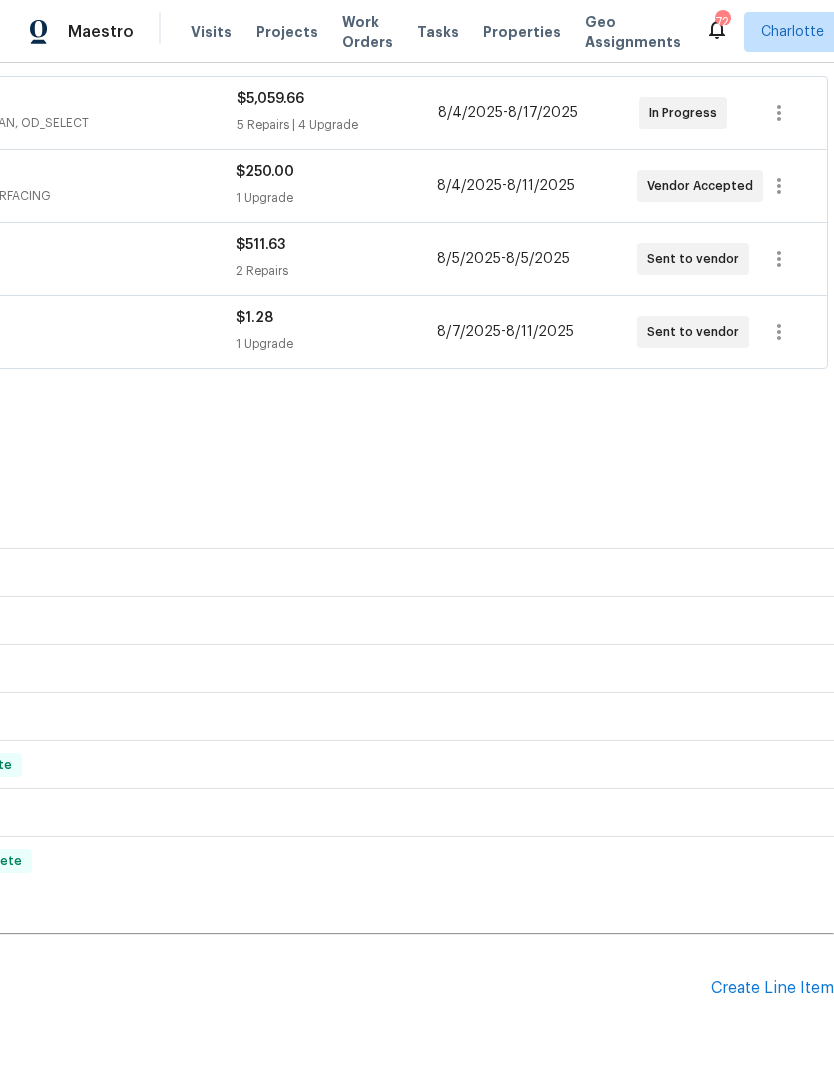 click on "Create Line Item" at bounding box center (772, 988) 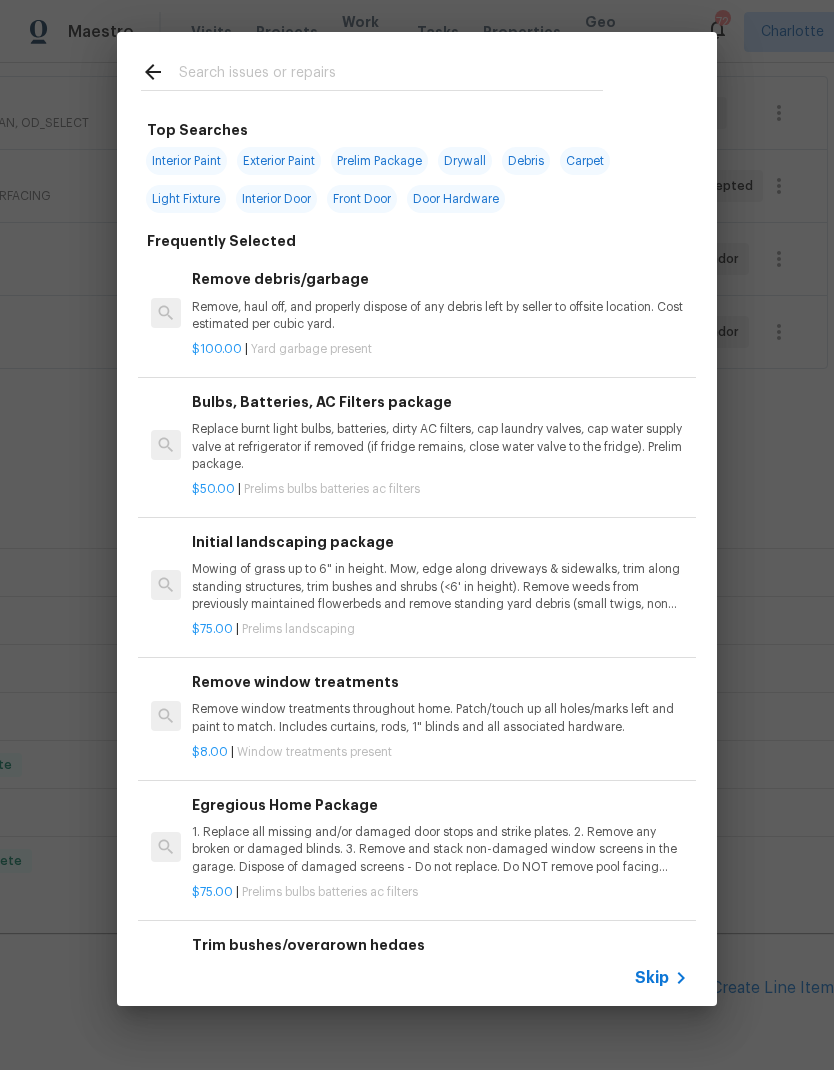 click at bounding box center [391, 75] 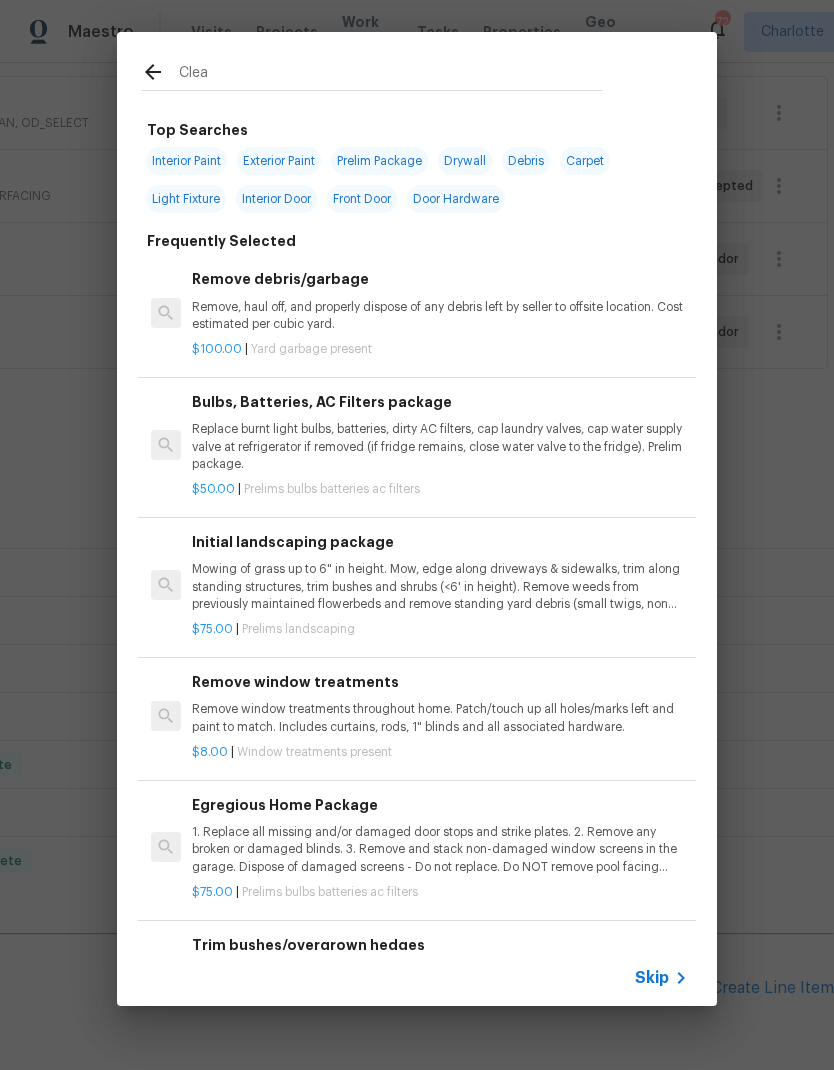 type on "Clean" 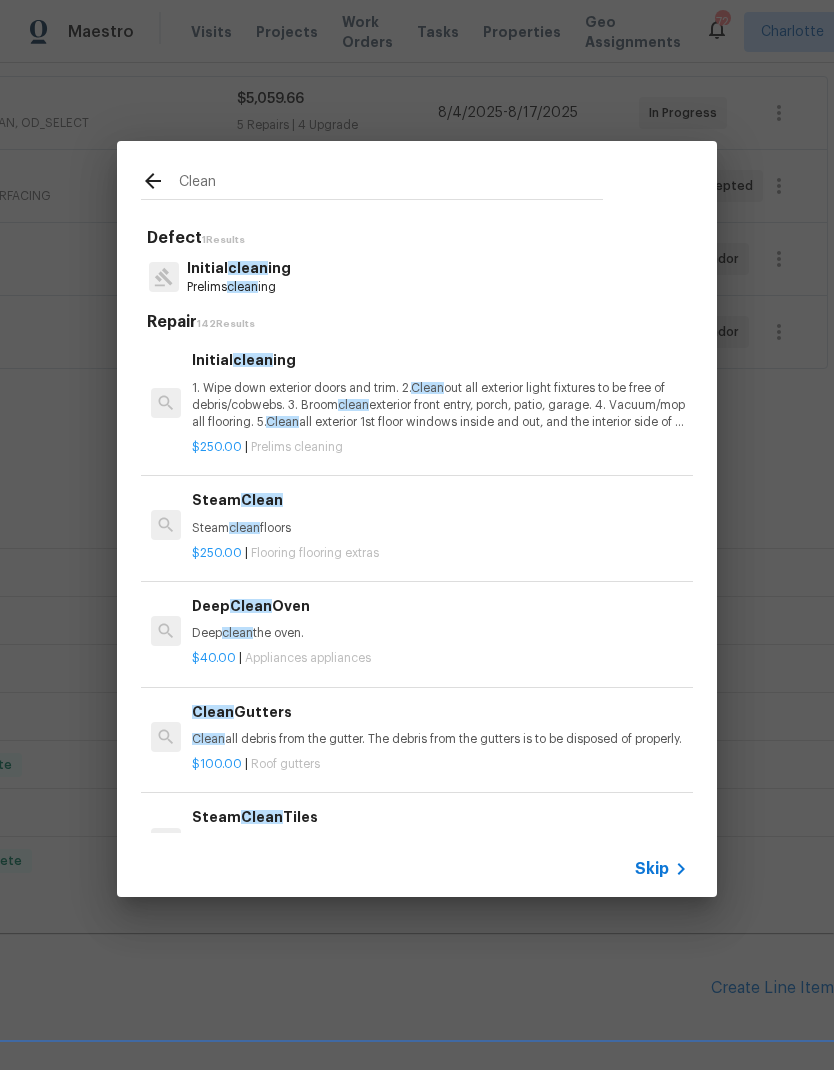 click on "Clean" at bounding box center [427, 388] 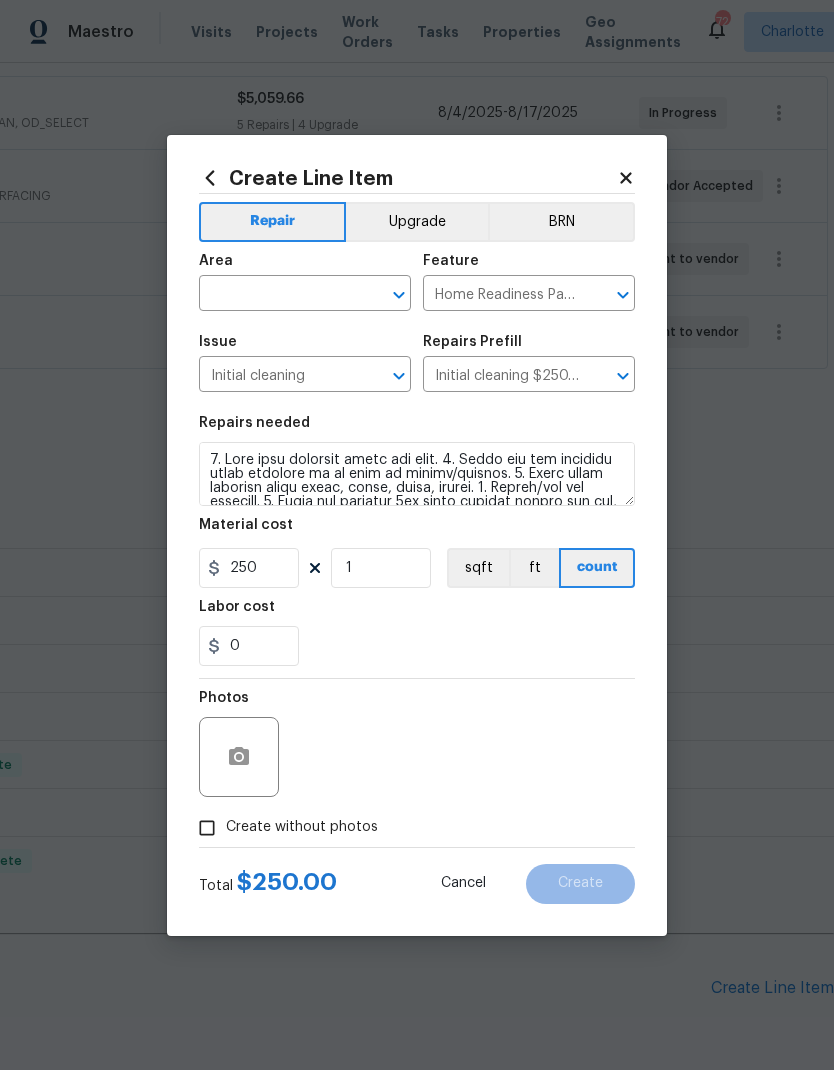 click at bounding box center (277, 295) 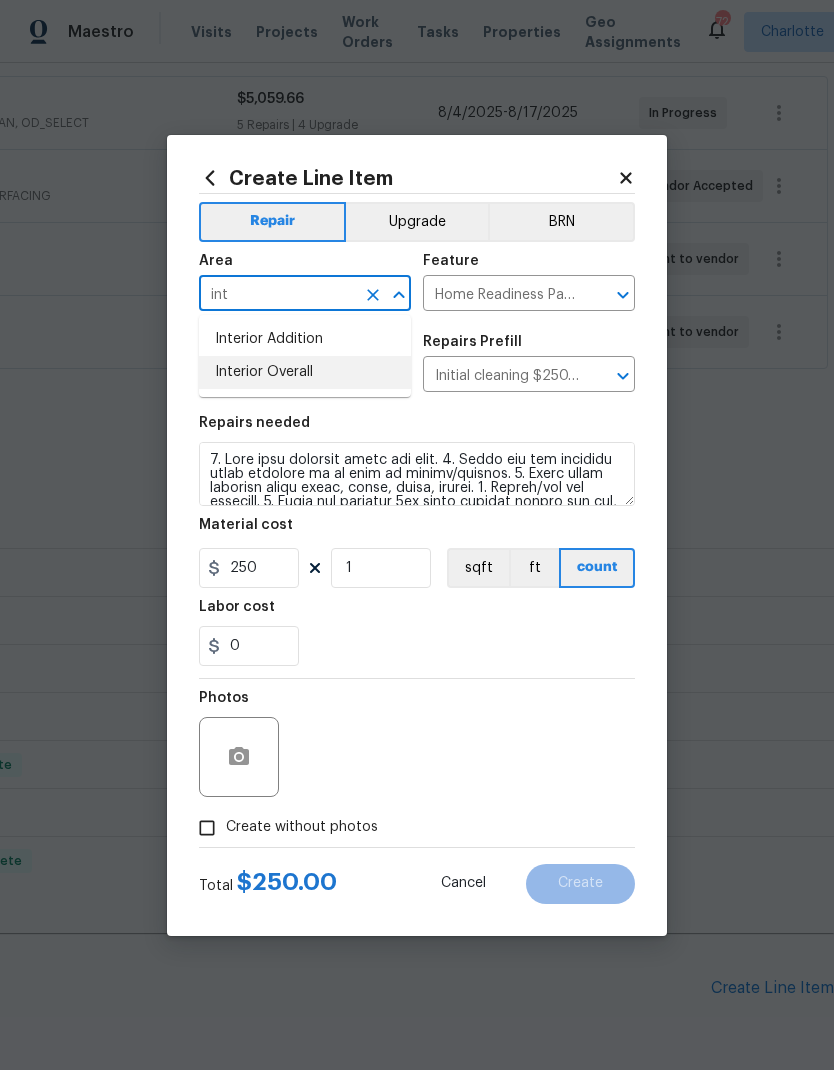 click on "Interior Overall" at bounding box center [305, 372] 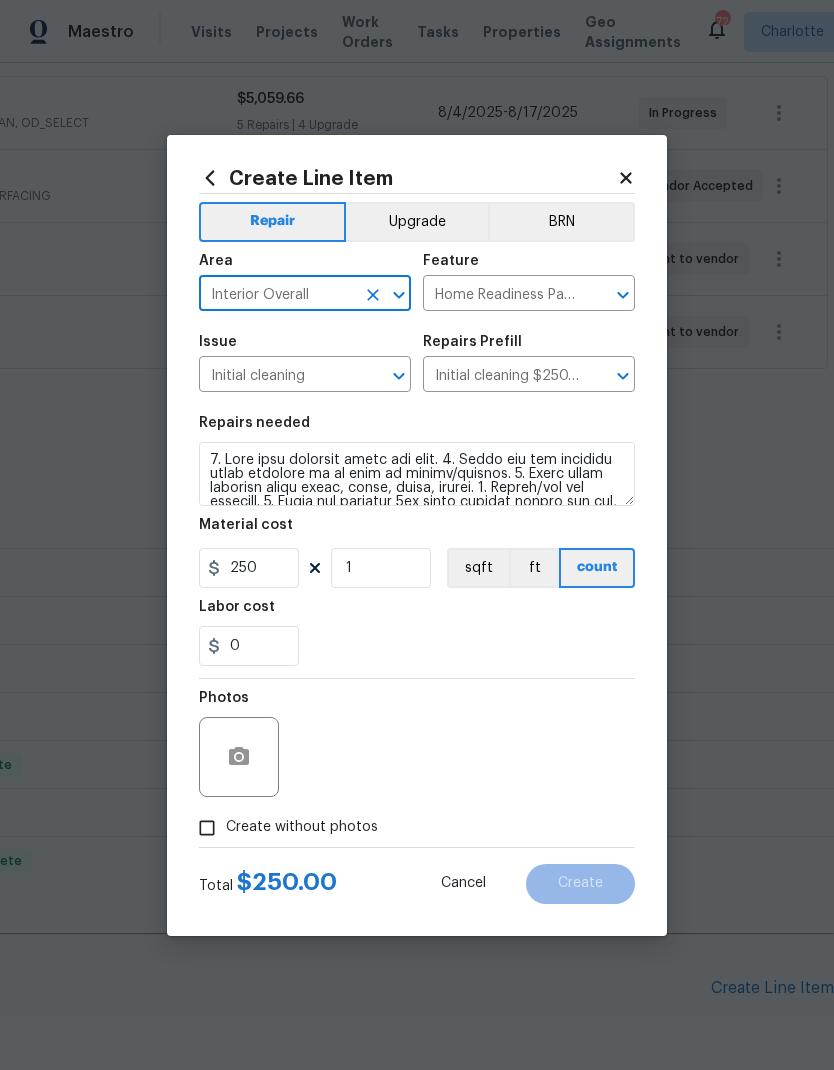 click on "Create without photos" at bounding box center [207, 828] 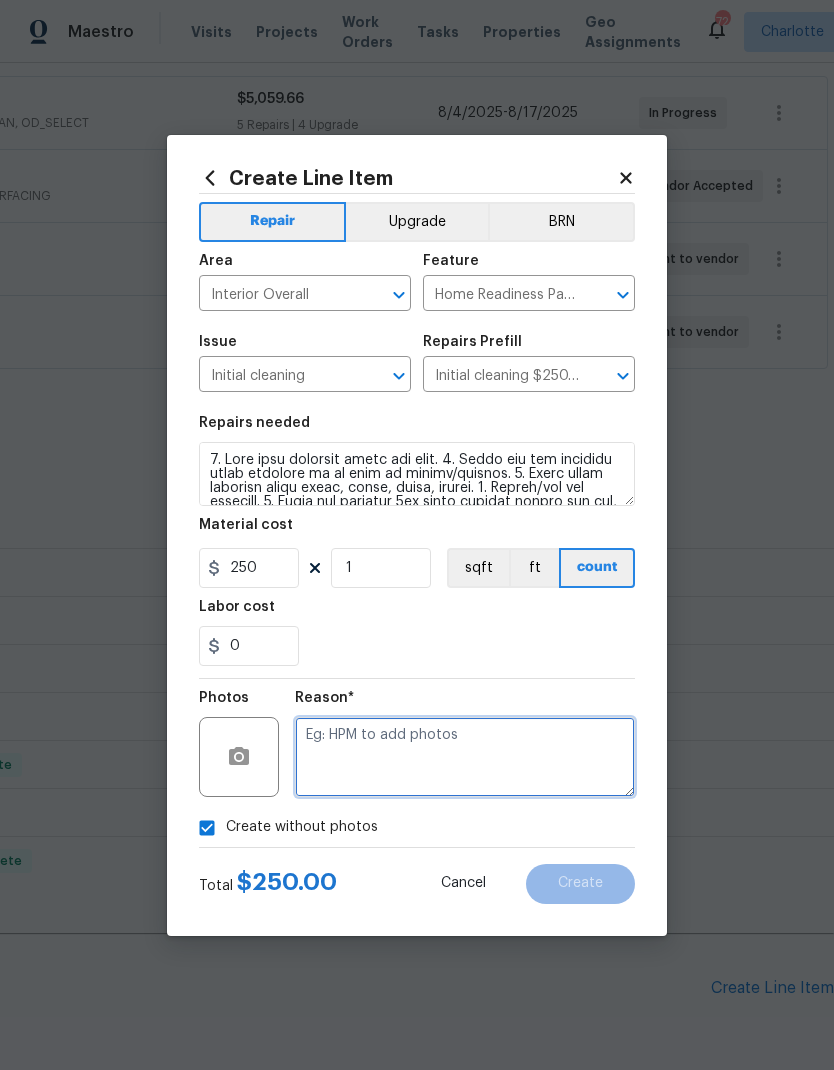 click at bounding box center (465, 757) 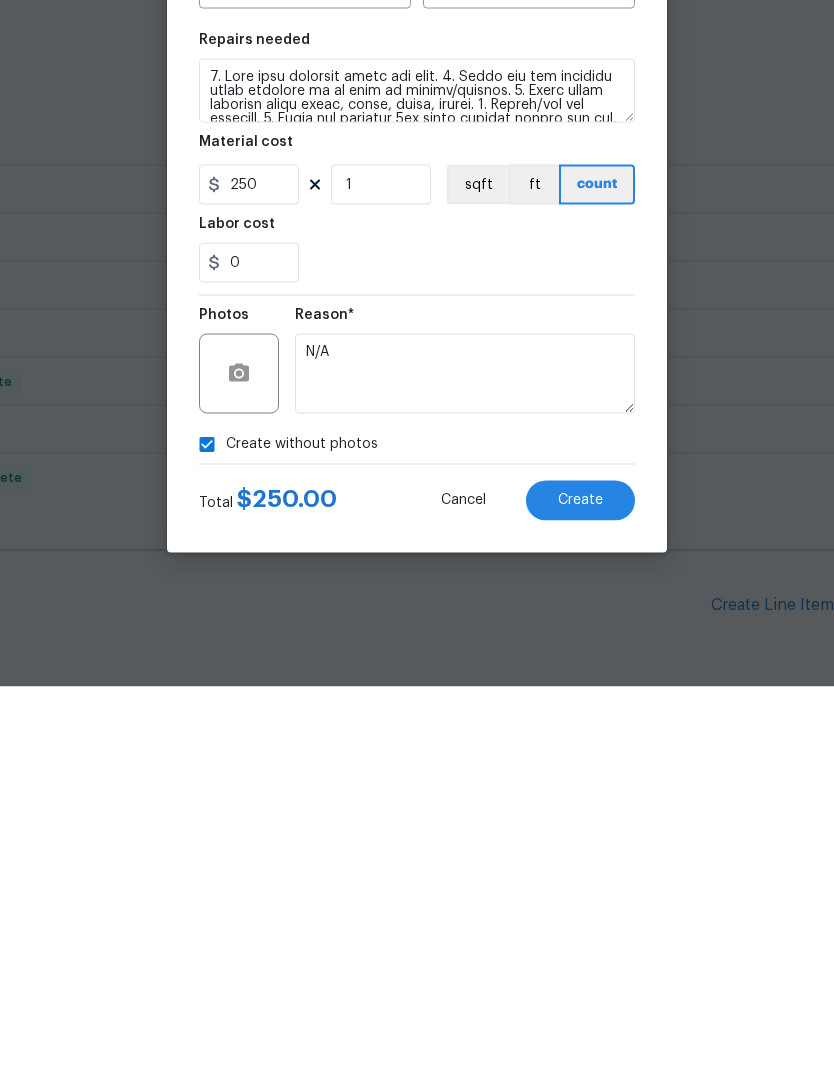 scroll, scrollTop: 80, scrollLeft: 0, axis: vertical 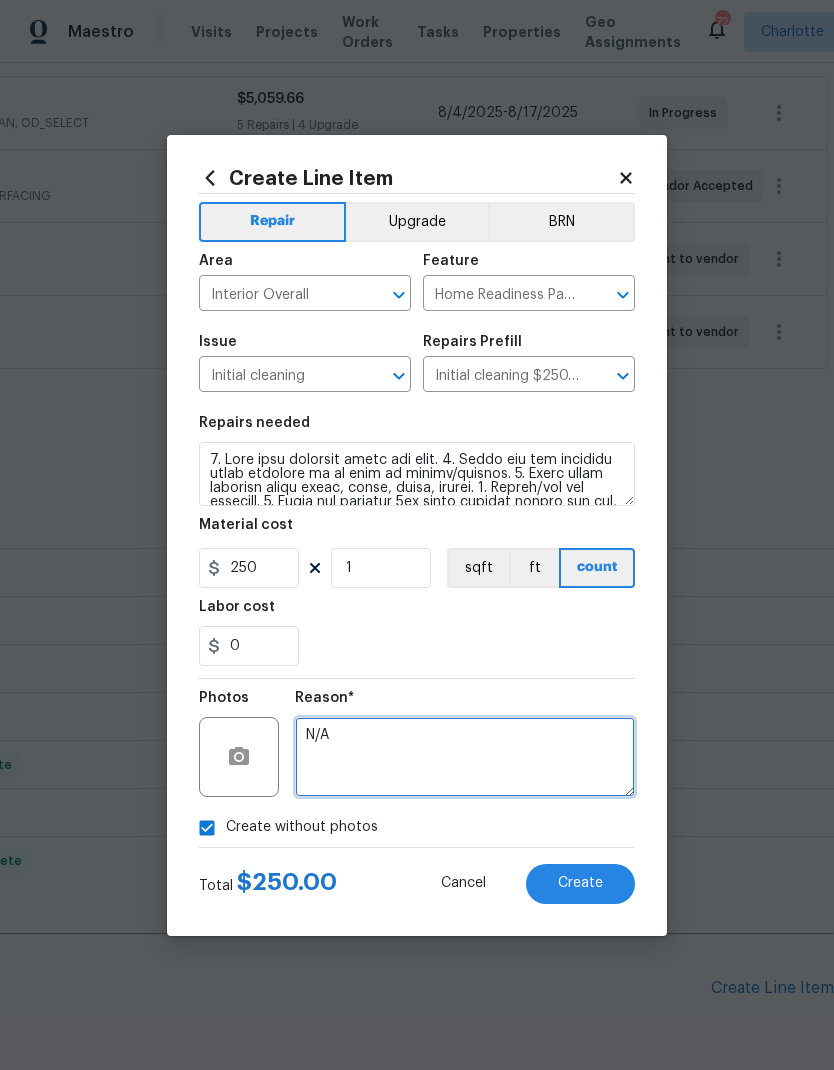 click on "N/A" at bounding box center (465, 757) 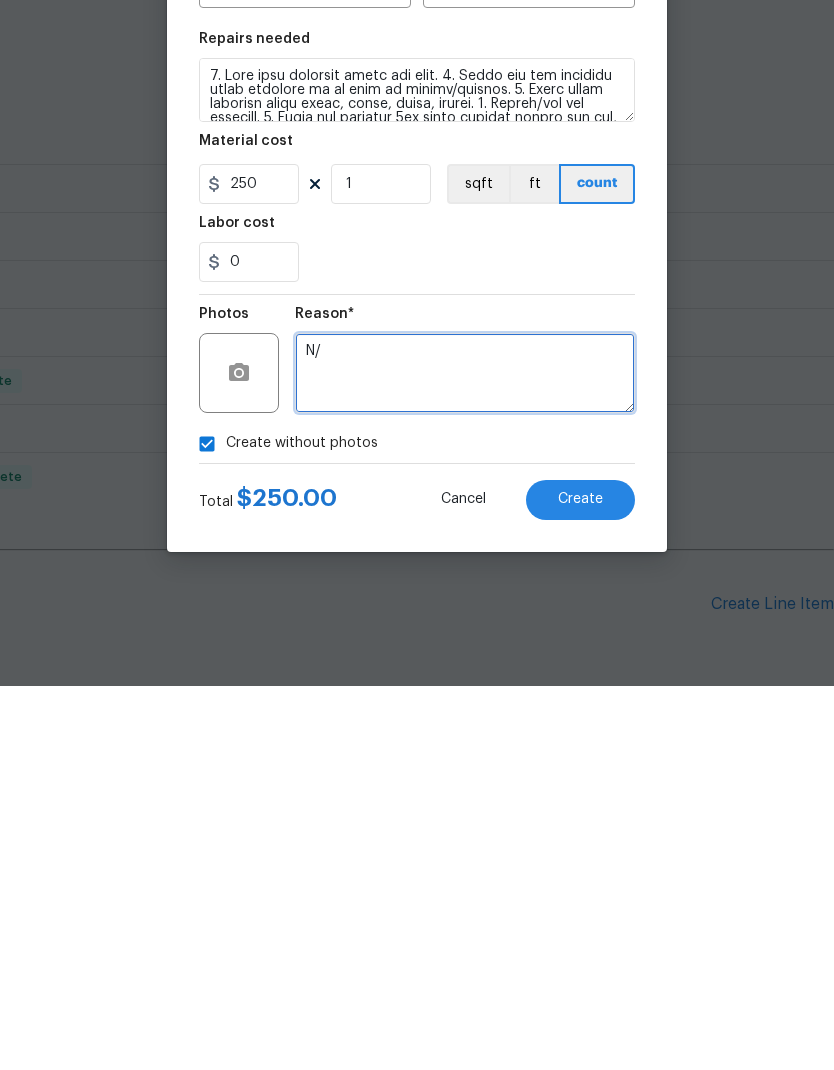 type on "N" 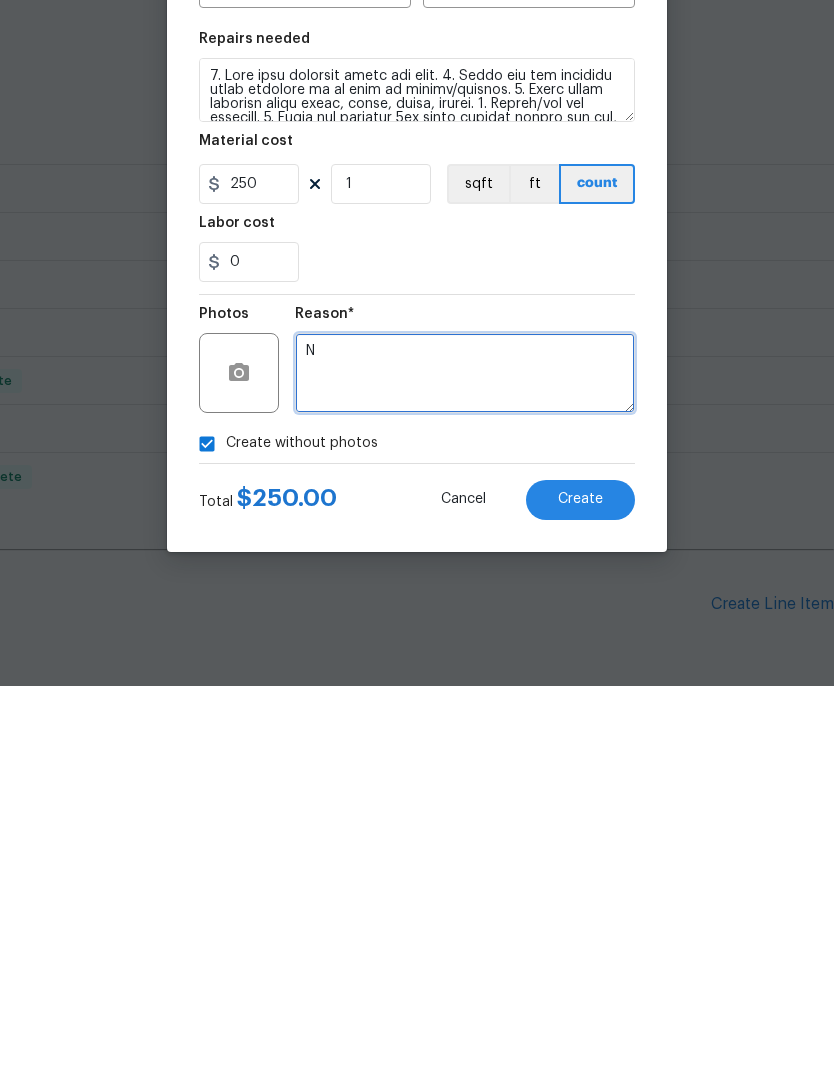 type 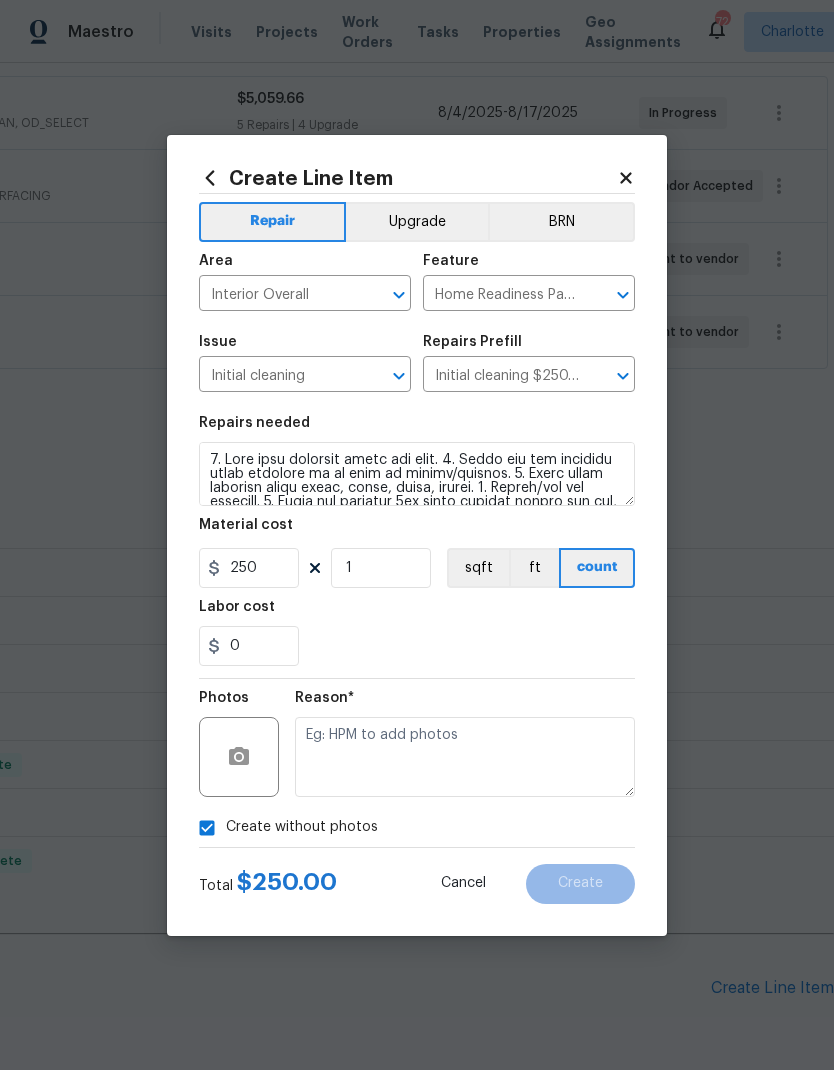 click on "Create without photos" at bounding box center (207, 828) 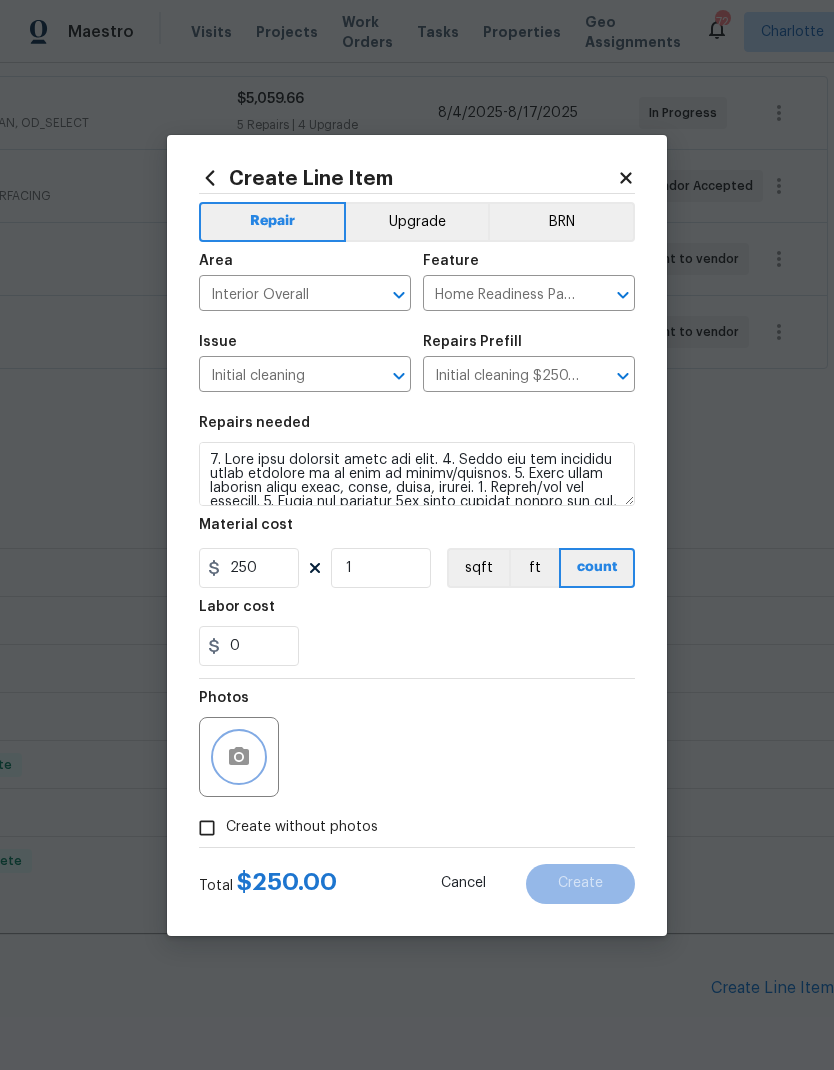 click at bounding box center [239, 757] 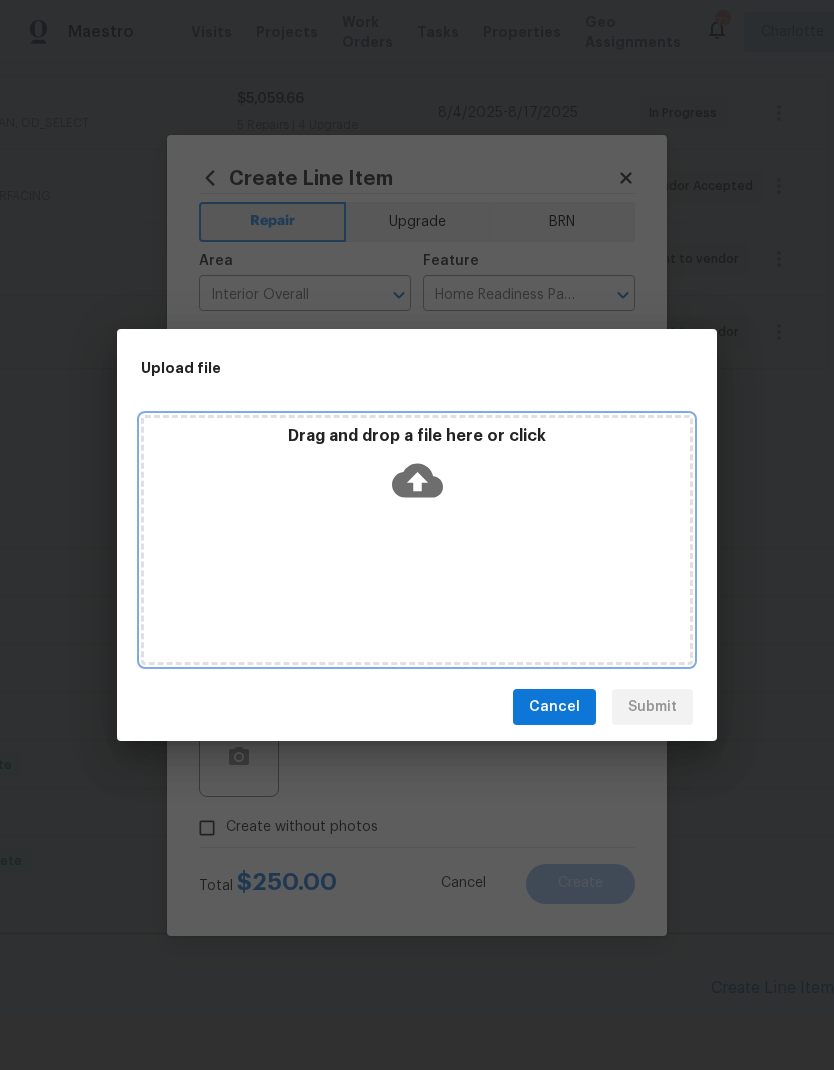 click 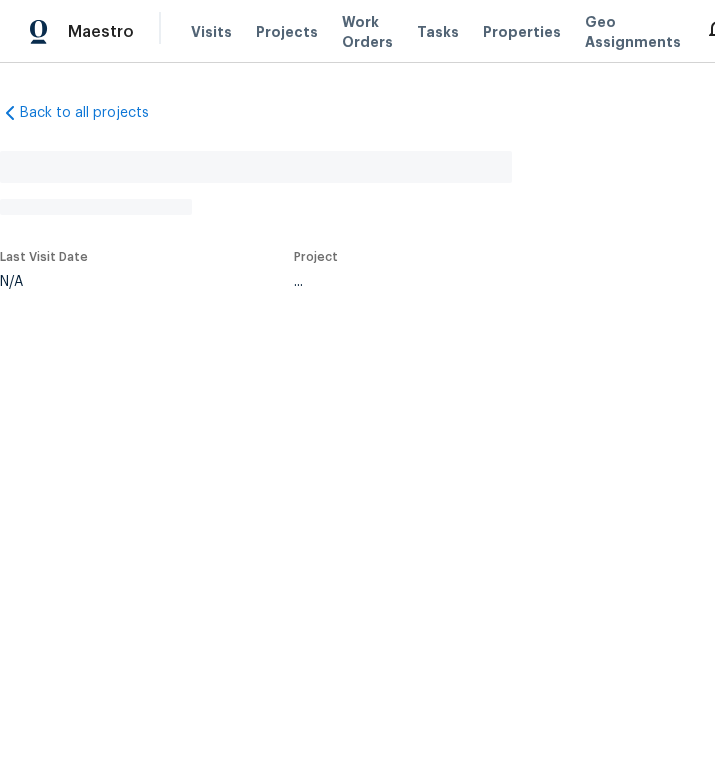 scroll, scrollTop: 0, scrollLeft: 0, axis: both 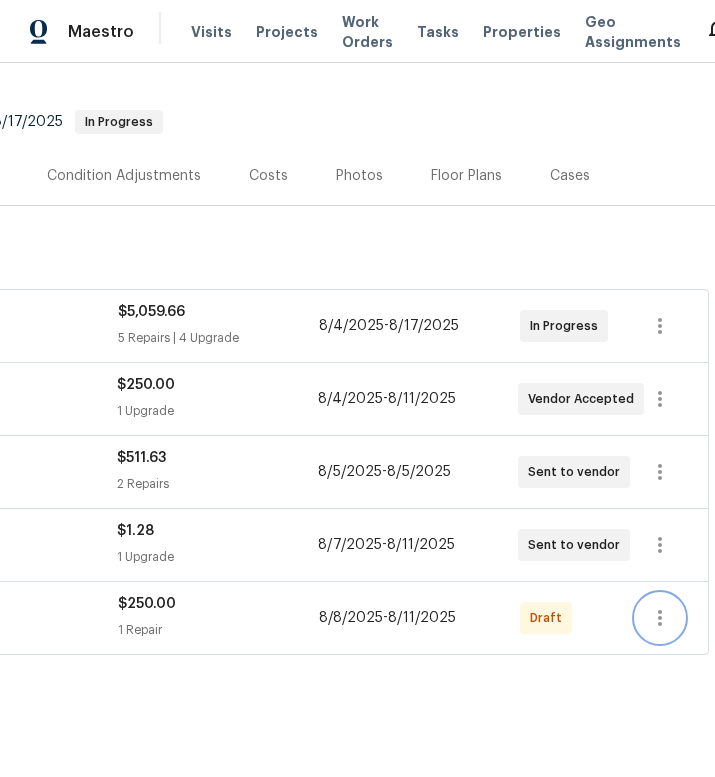click 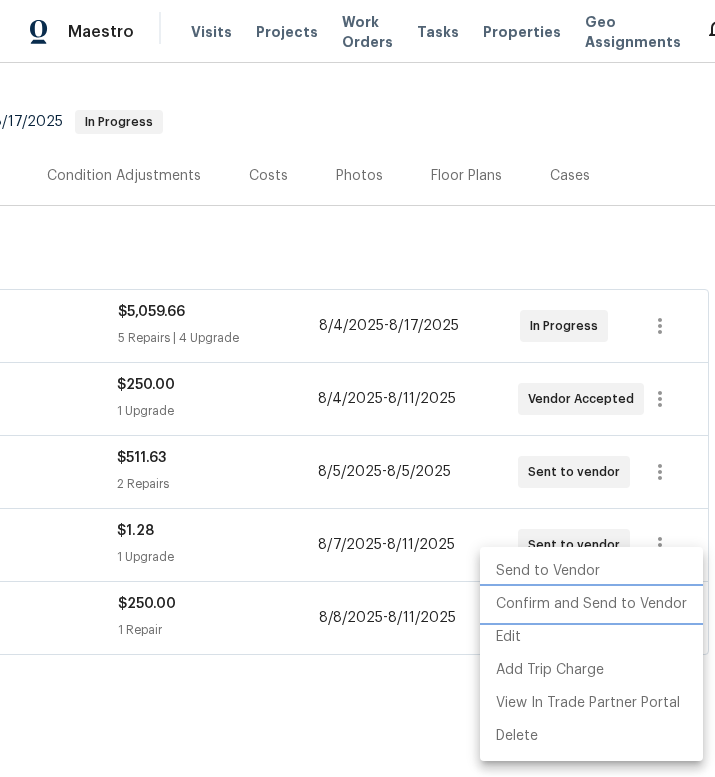 click on "Confirm and Send to Vendor" at bounding box center [591, 604] 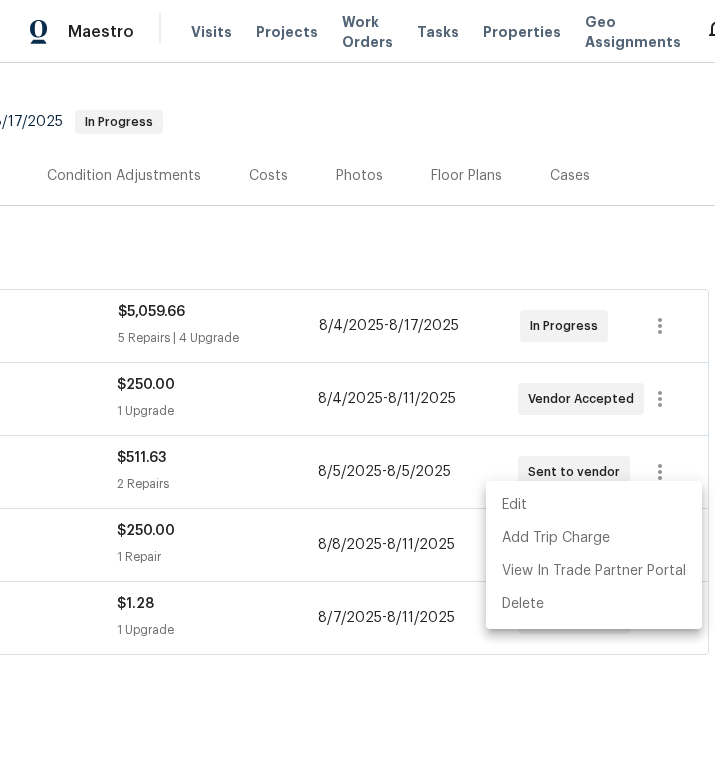 click at bounding box center (357, 388) 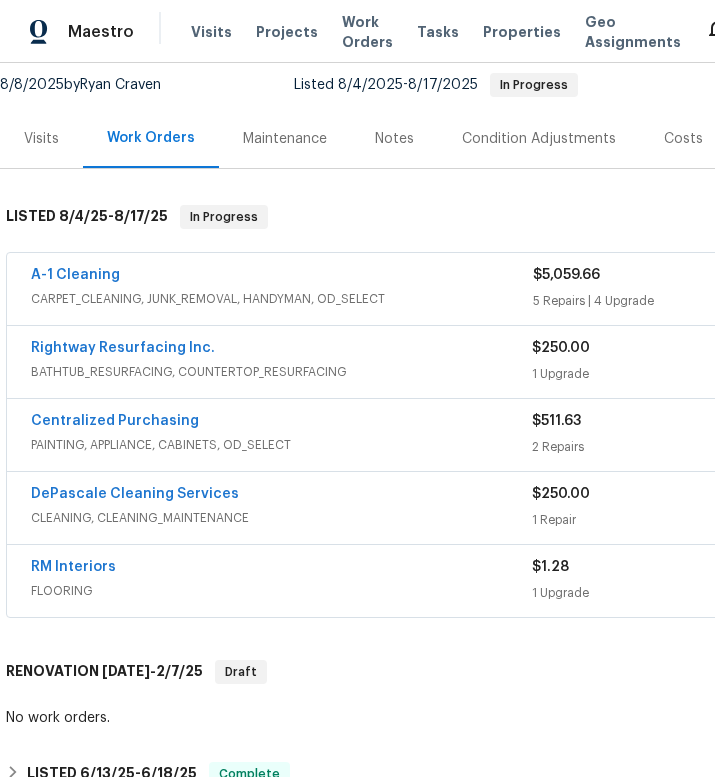 scroll, scrollTop: 236, scrollLeft: 0, axis: vertical 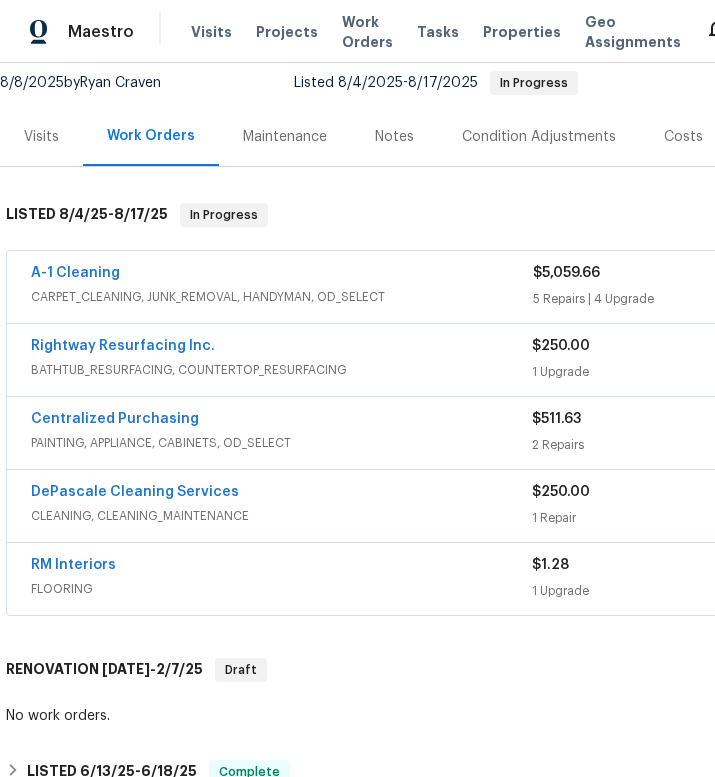 click on "DePascale Cleaning Services" at bounding box center (135, 492) 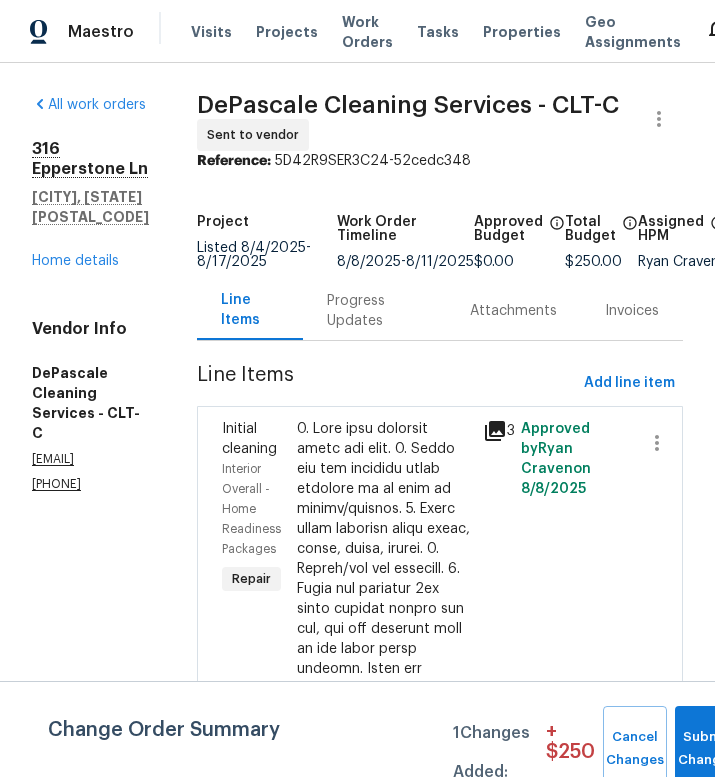 click on "Progress Updates" at bounding box center [374, 311] 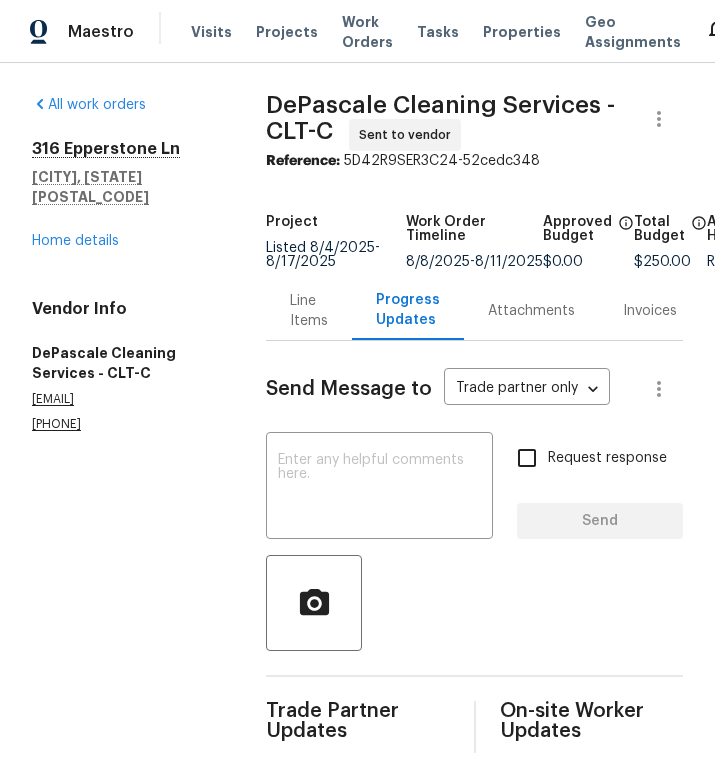 click at bounding box center (379, 488) 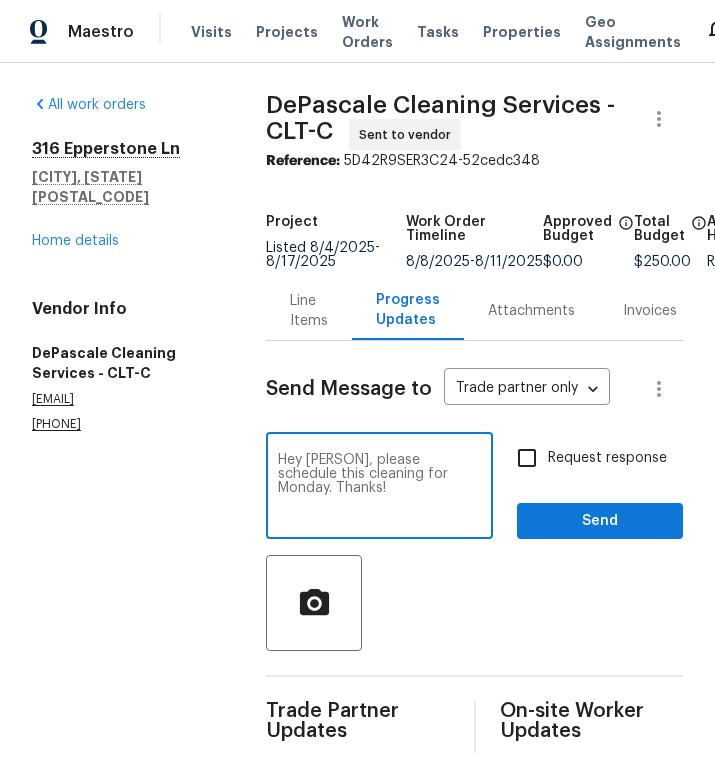 type on "Hey Kayla, please schedule this cleaning for Monday. Thanks!" 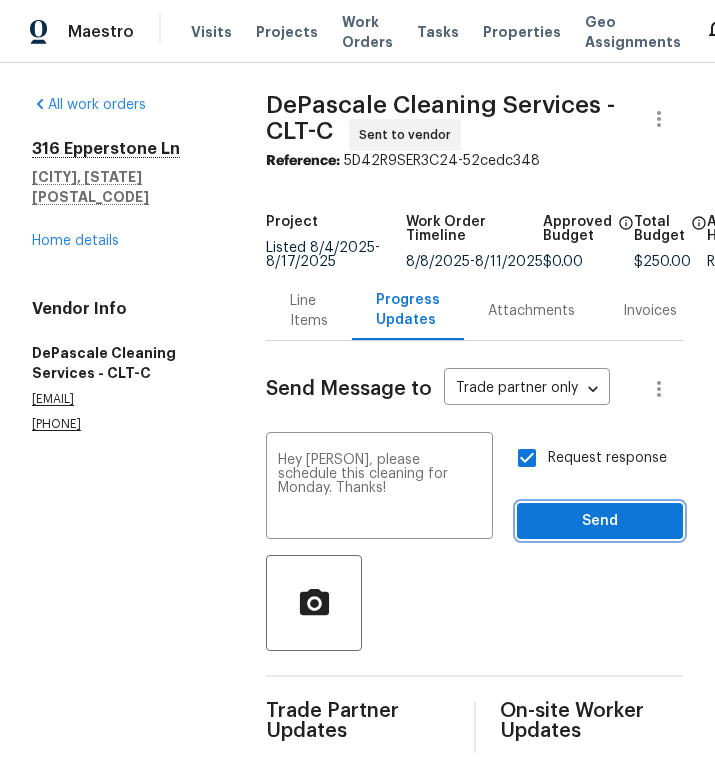 click on "Send" at bounding box center [600, 521] 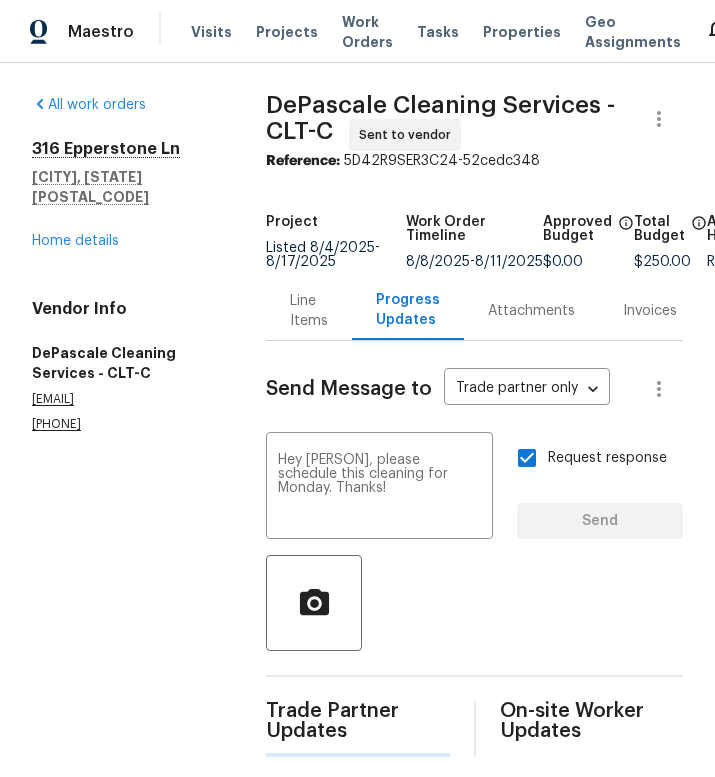 type 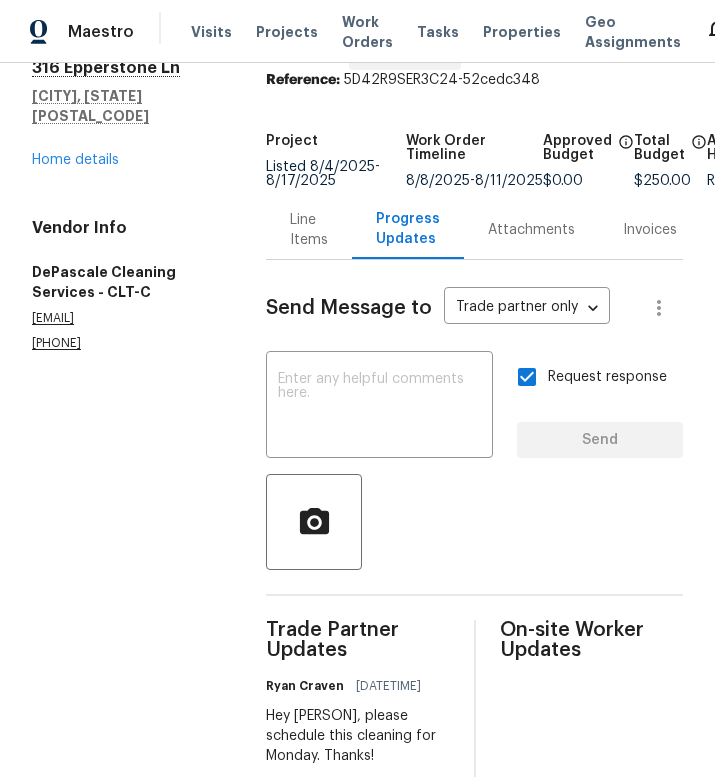 scroll, scrollTop: 80, scrollLeft: 0, axis: vertical 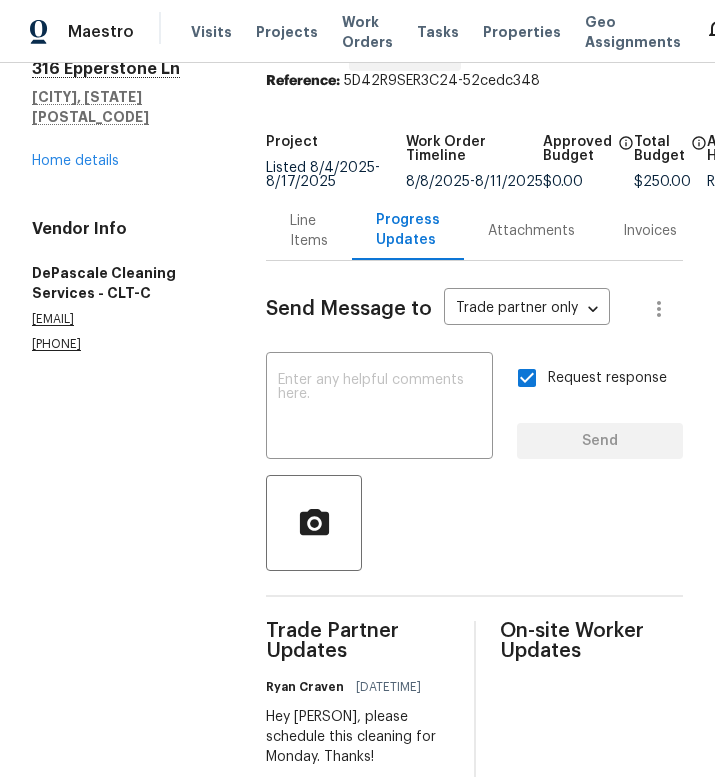 click on "316 Epperstone Ln Matthews, NC 28105 Home details" at bounding box center (125, 115) 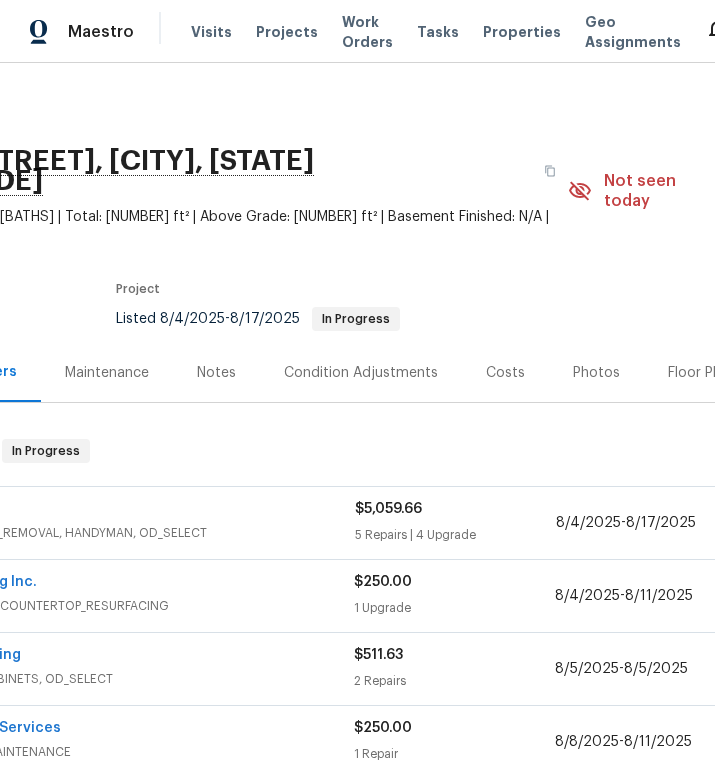 scroll, scrollTop: 0, scrollLeft: 179, axis: horizontal 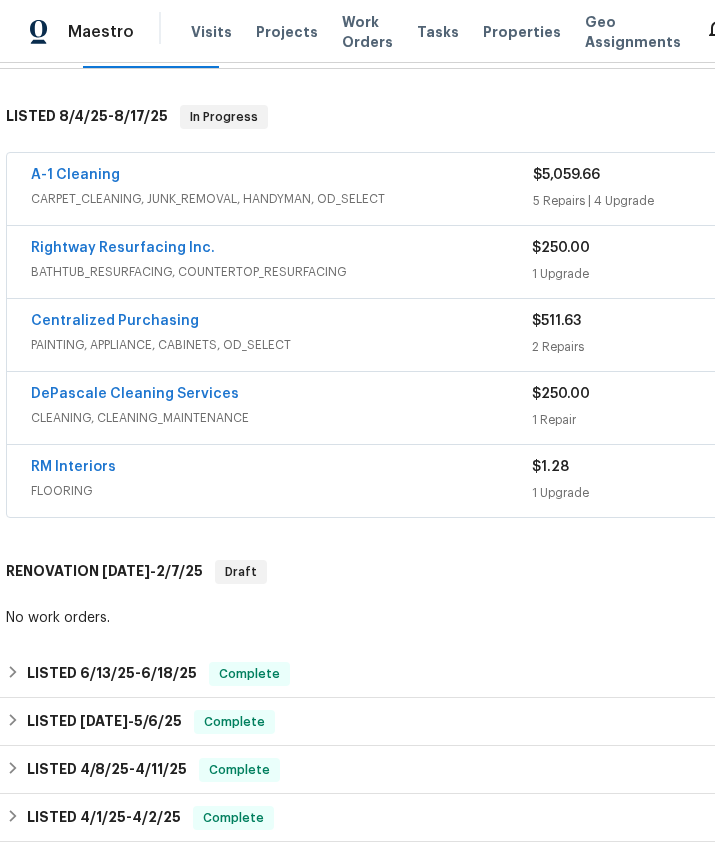 click on "RM Interiors" at bounding box center [73, 467] 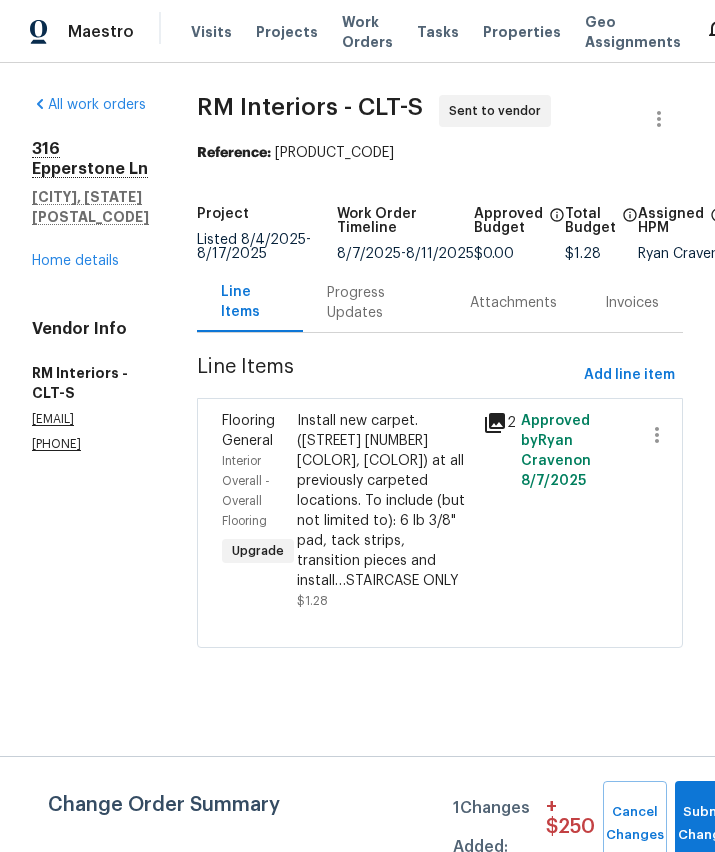 click on "Install new carpet. ([STREET] [NUMBER] [COLOR], [COLOR]) at all previously carpeted locations. To include (but not limited to): 6 lb 3/8" pad, tack strips, transition pieces and install…STAIRCASE ONLY" at bounding box center [384, 501] 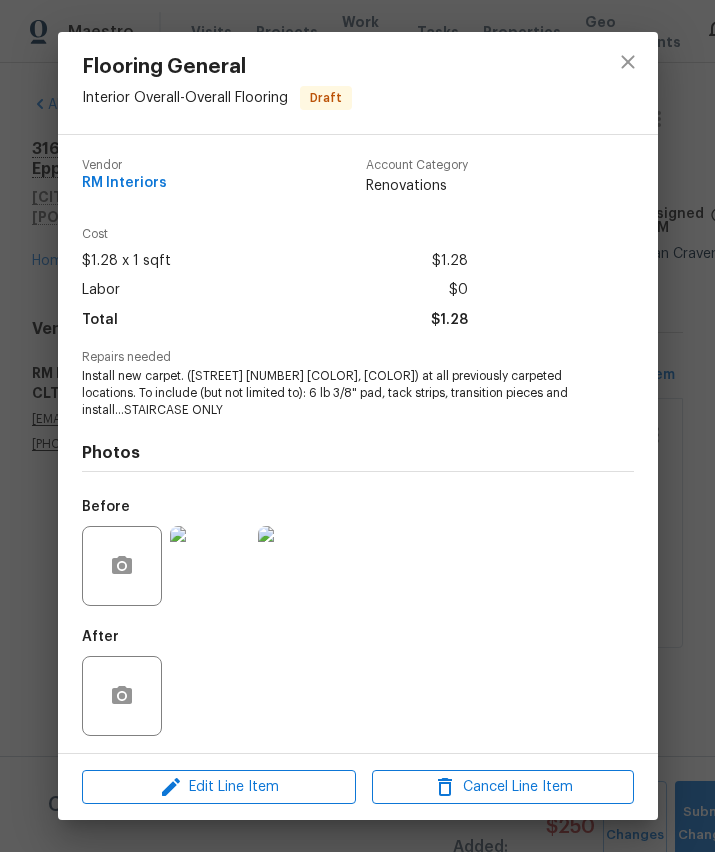 scroll, scrollTop: -1, scrollLeft: 0, axis: vertical 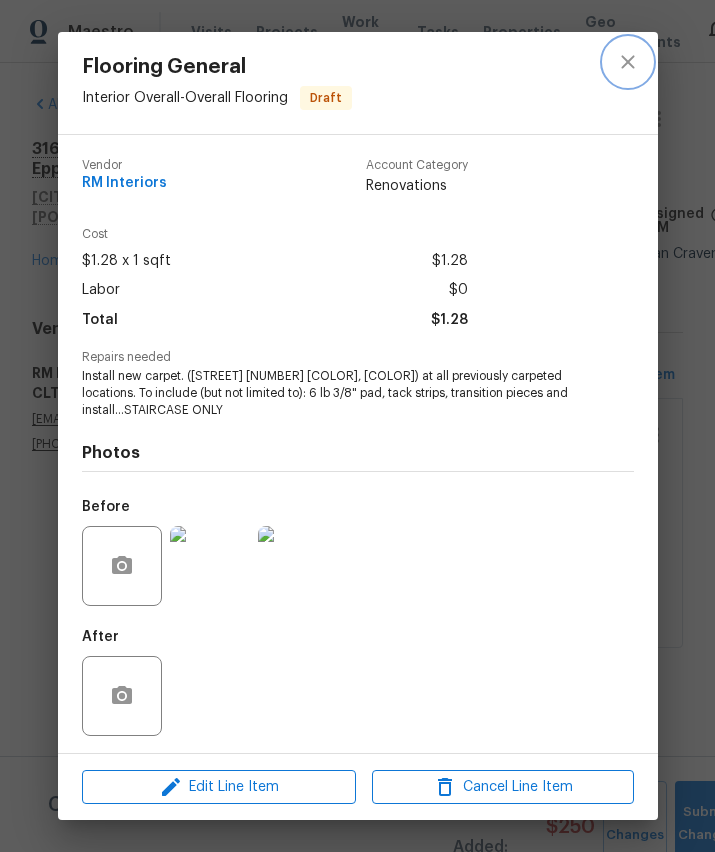 click 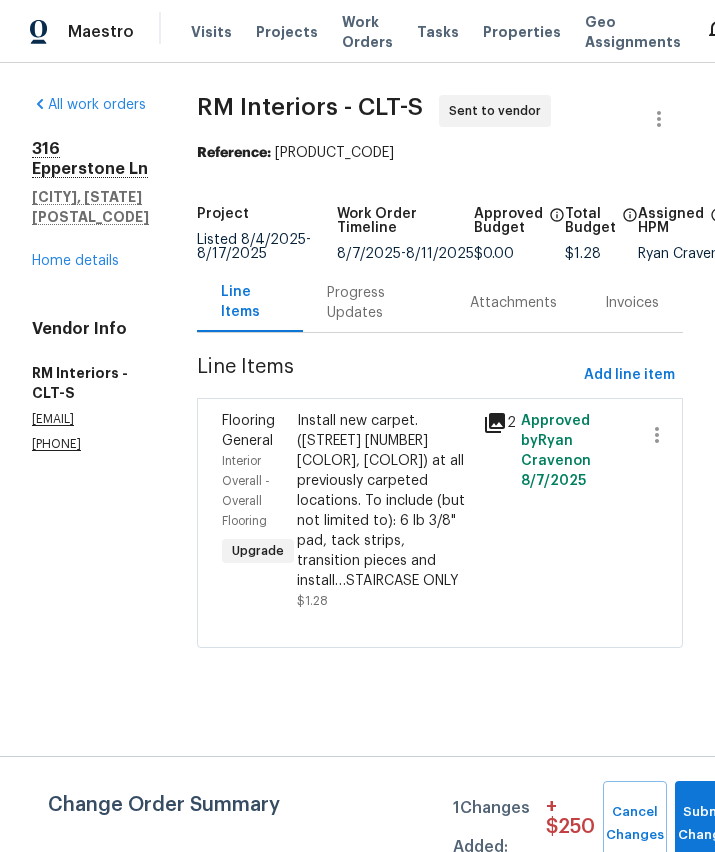 scroll, scrollTop: 0, scrollLeft: 0, axis: both 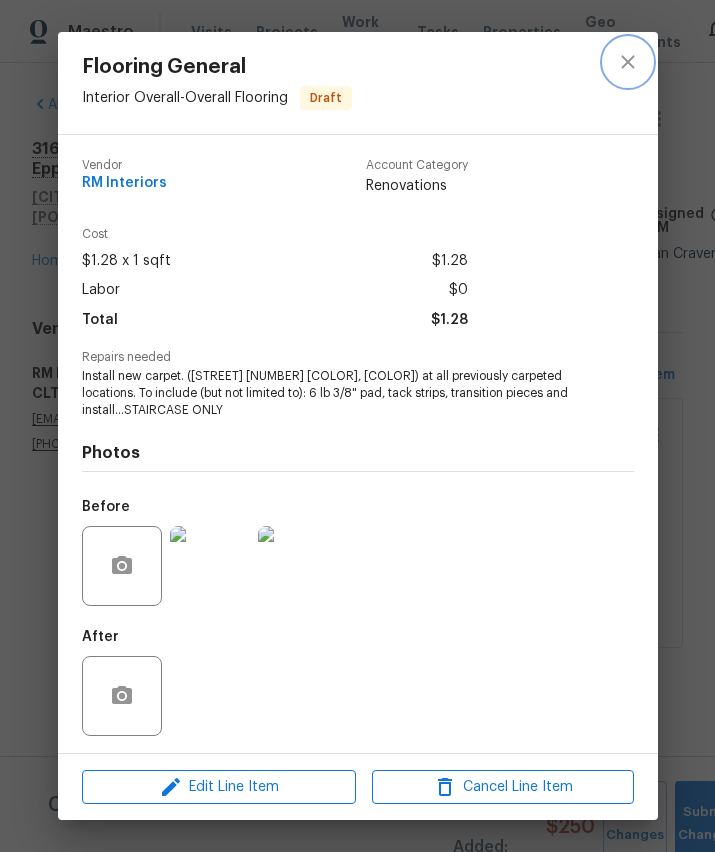 click 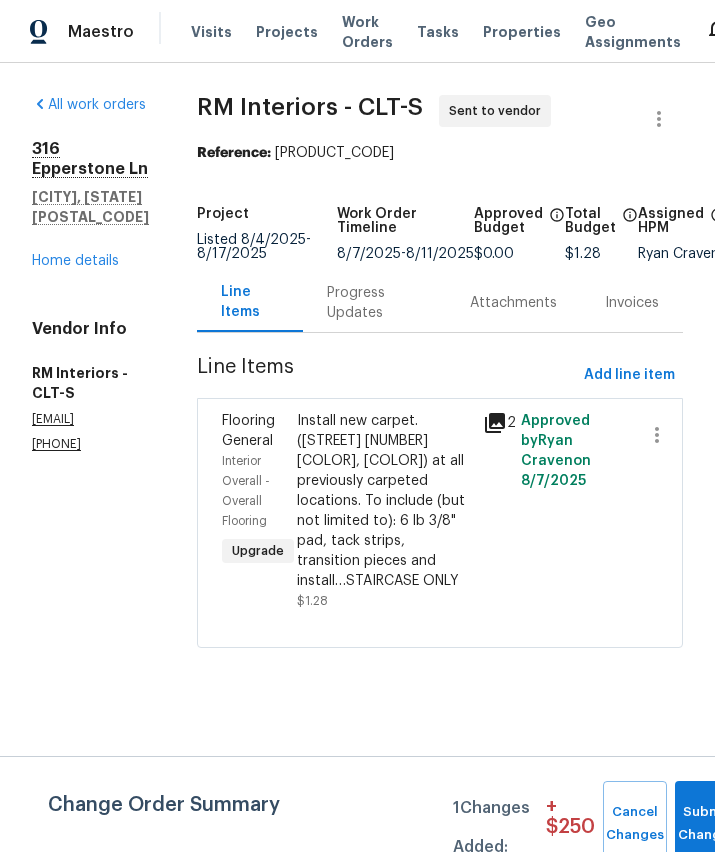 click on "Progress Updates" at bounding box center [374, 303] 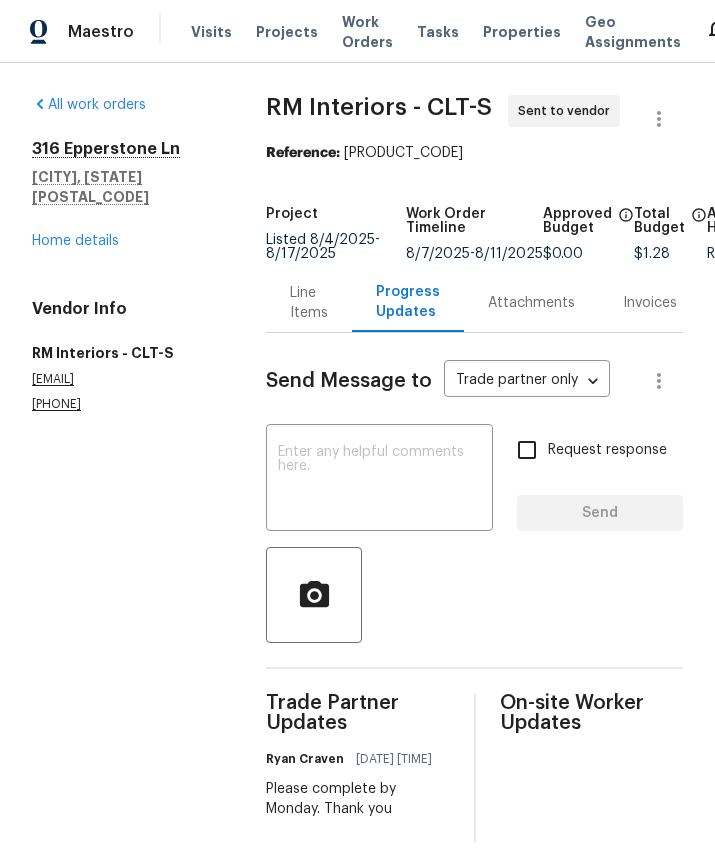 click on "Line Items" at bounding box center (309, 303) 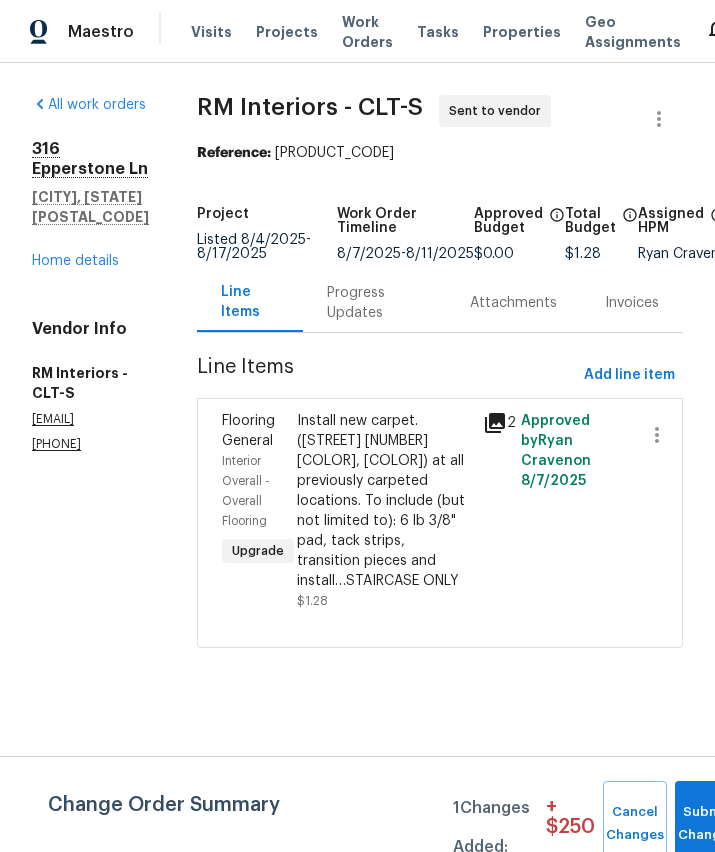 click on "Install new carpet. (Bodenger Way 749 Bird Bath, Beige) at all previously carpeted locations. To include (but not limited to): 6 lb 3/8" pad, tack strips, transition pieces and install…STAIRCASE ONLY" at bounding box center (384, 501) 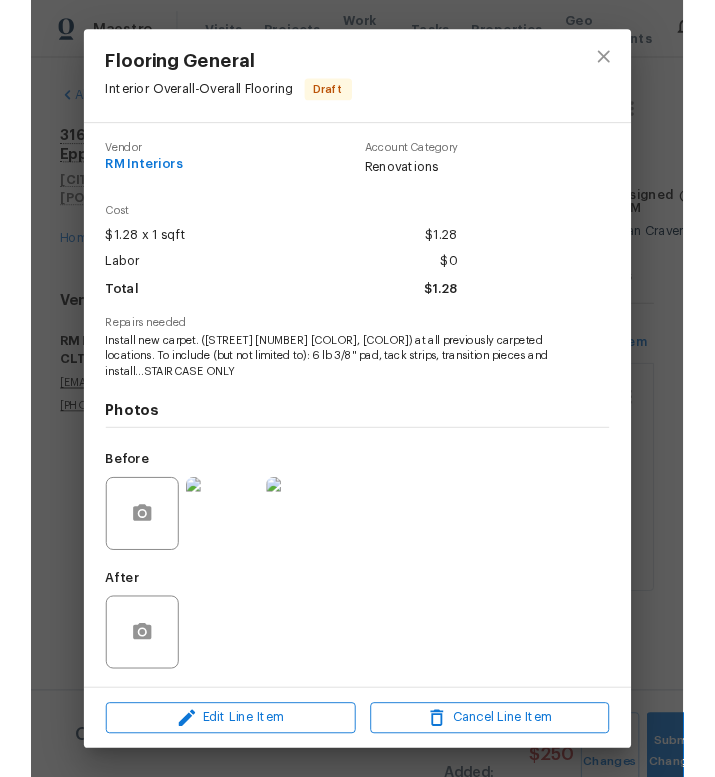 scroll, scrollTop: 6, scrollLeft: 0, axis: vertical 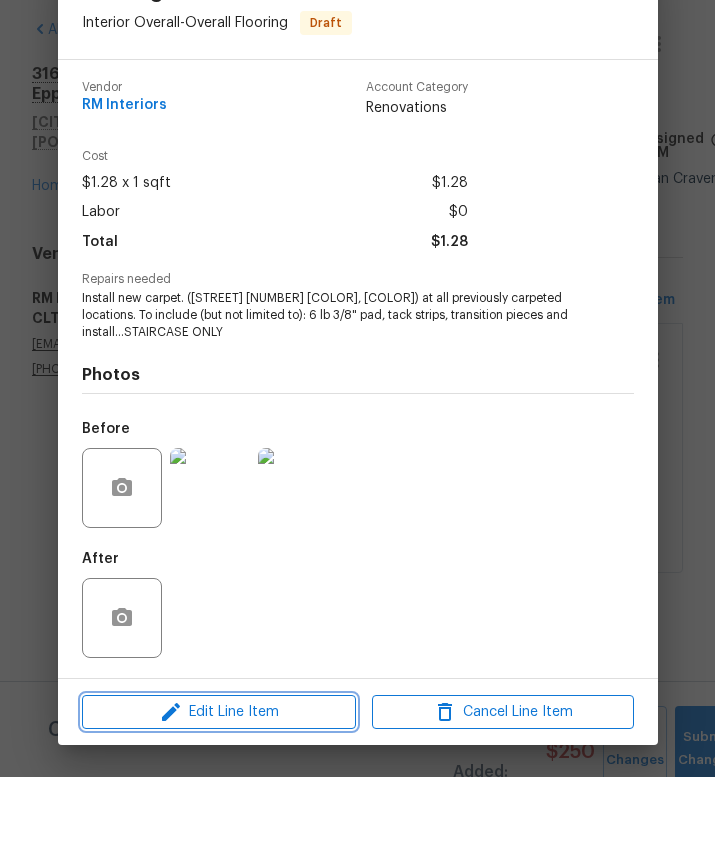 click on "Edit Line Item" at bounding box center (219, 787) 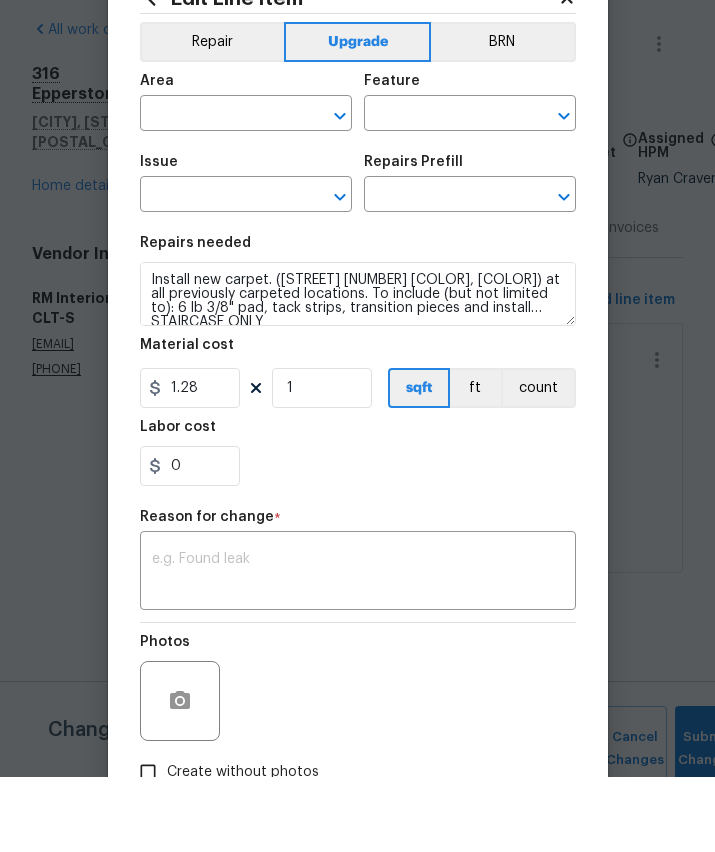 type on "Interior Overall" 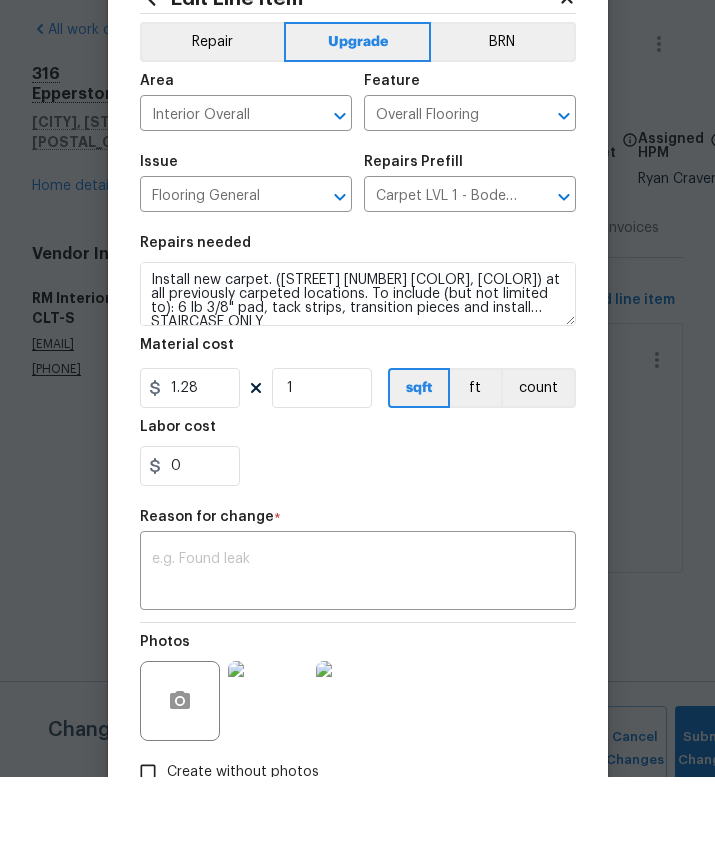 click 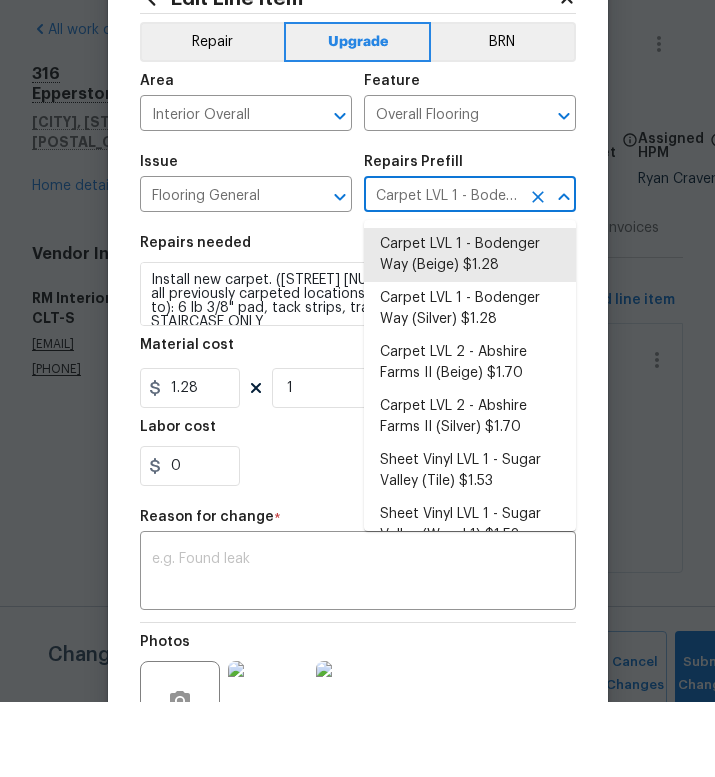 click on "Carpet LVL 1 - Bodenger Way (Silver) $1.28" at bounding box center (470, 384) 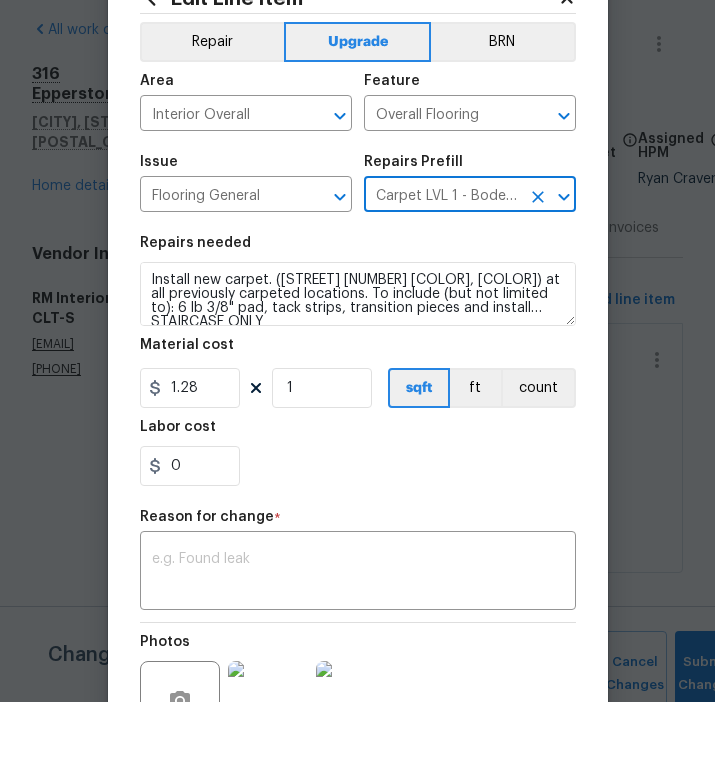 type on "Carpet LVL 1 - Bodenger Way (Beige) $1.28" 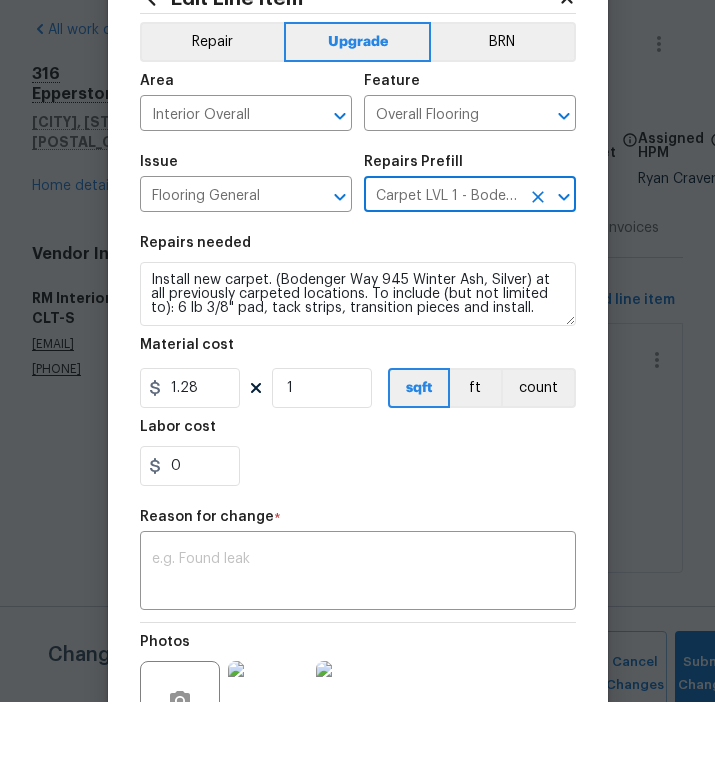 type on "Carpet LVL 1 - Bodenger Way (Silver) $1.28" 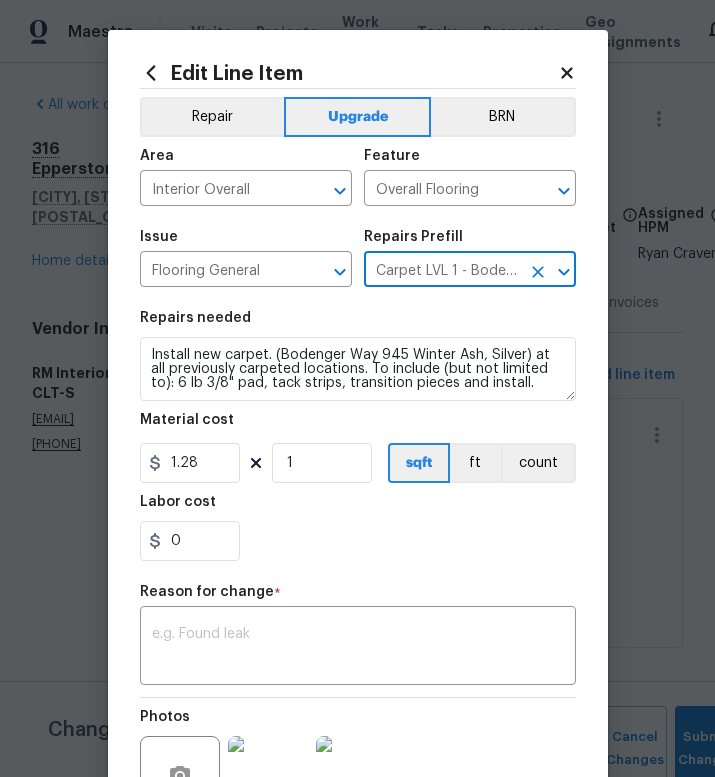 click 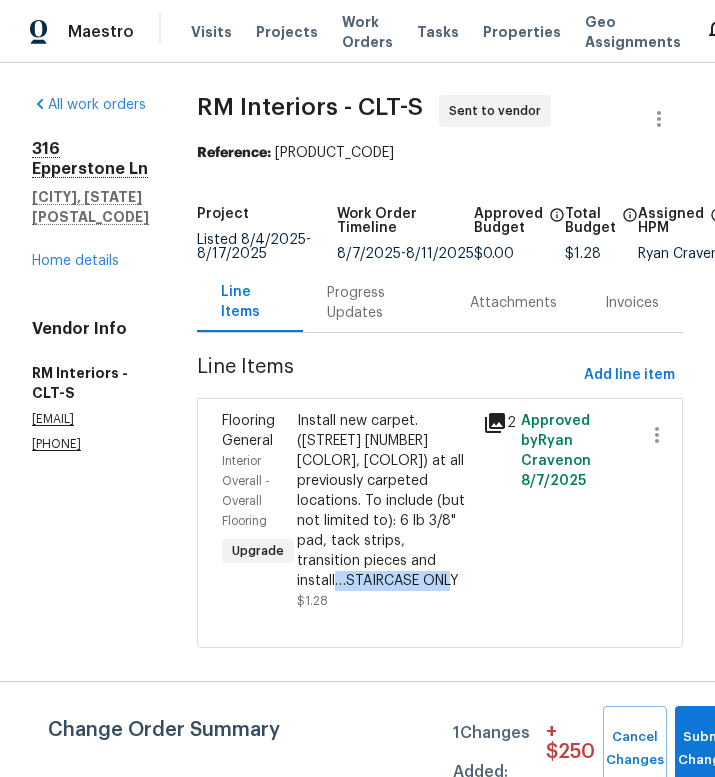 copy on "STAIRCASE ONLY" 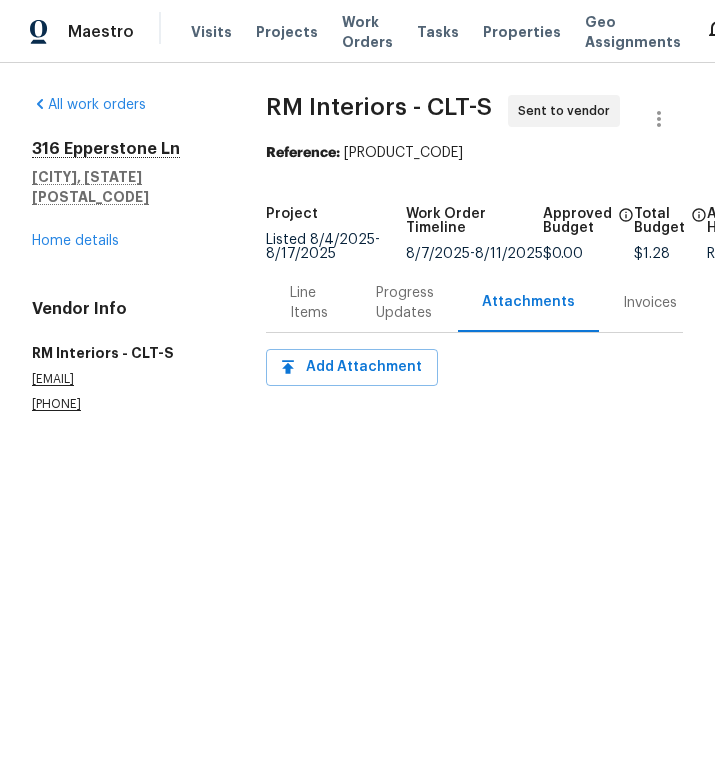 click on "Line Items" at bounding box center [309, 303] 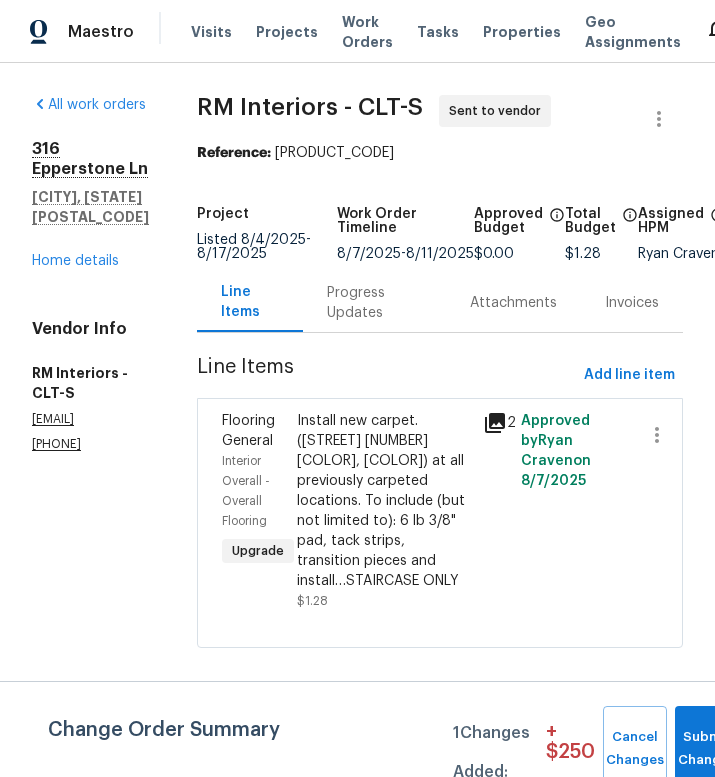 click on "Install new carpet. (Bodenger Way 749 Bird Bath, Beige) at all previously carpeted locations. To include (but not limited to): 6 lb 3/8" pad, tack strips, transition pieces and install…STAIRCASE ONLY" at bounding box center [384, 501] 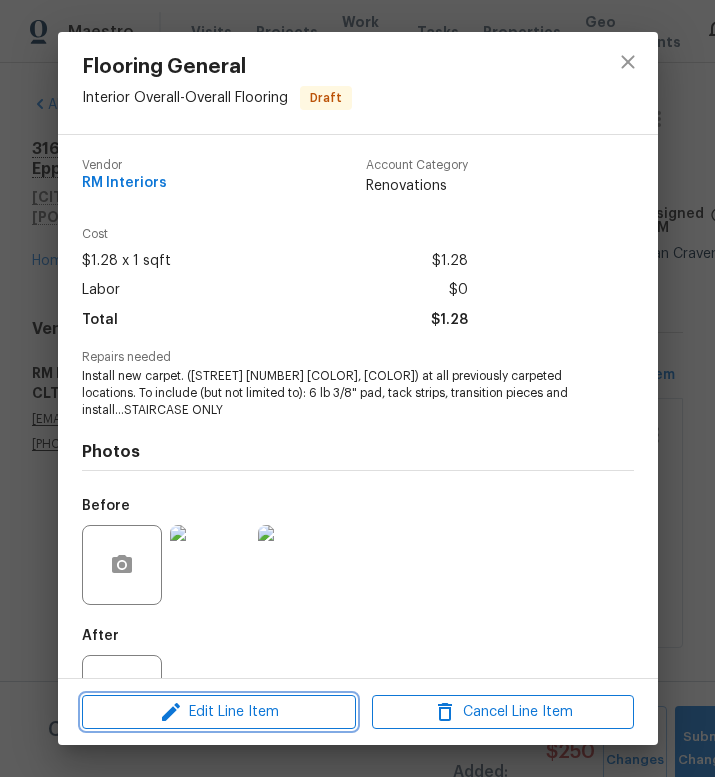 click on "Edit Line Item" at bounding box center (219, 712) 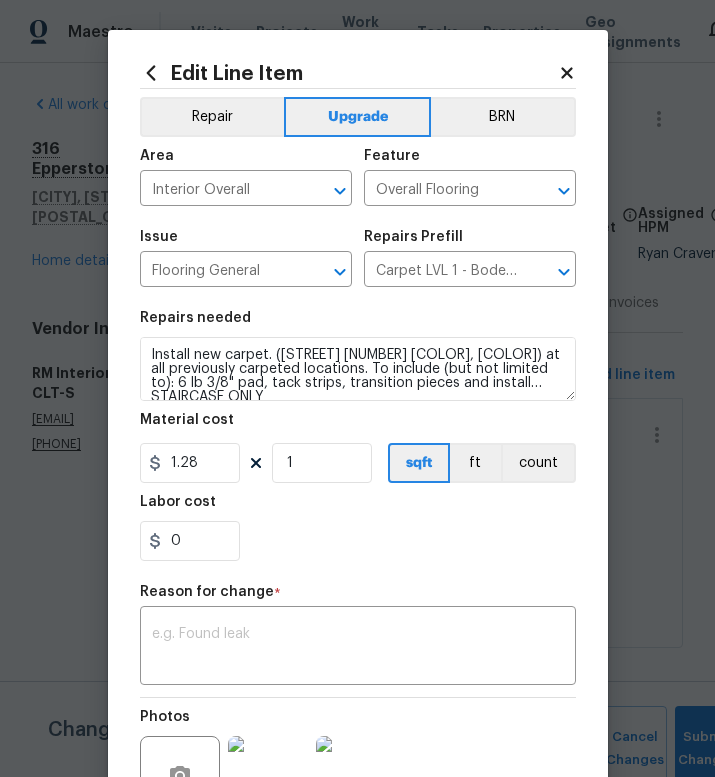 click 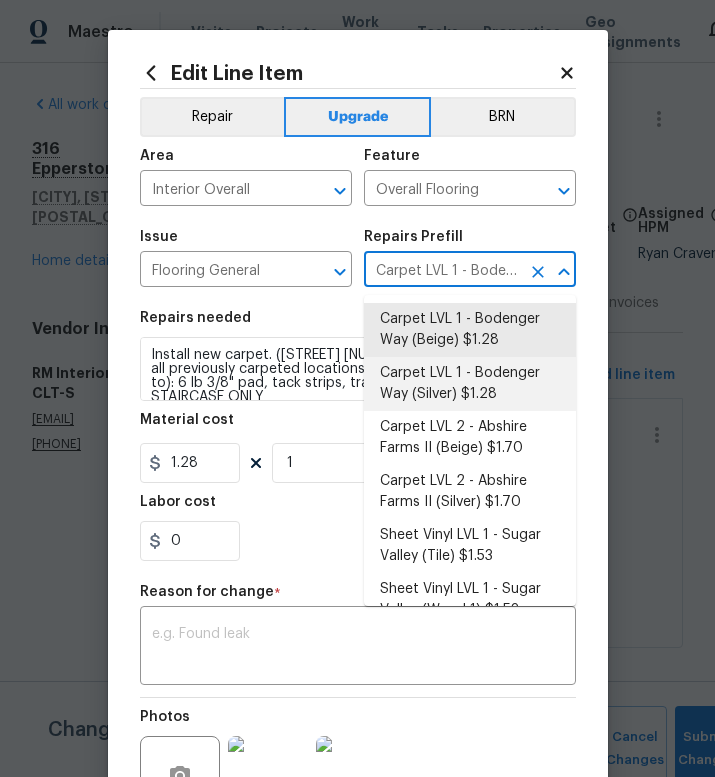 click on "Carpet LVL 1 - Bodenger Way (Silver) $1.28" at bounding box center [470, 384] 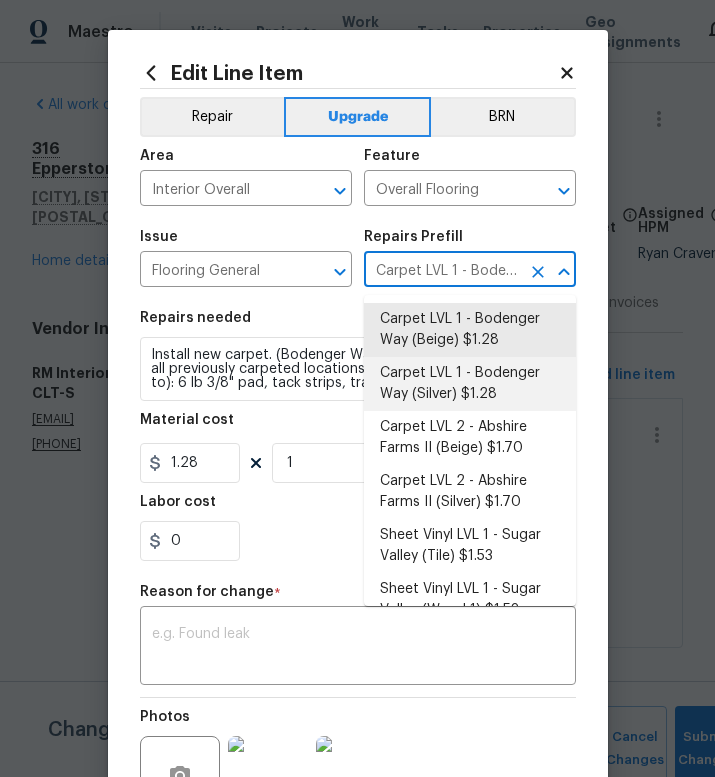 type on "Carpet LVL 1 - Bodenger Way (Silver) $1.28" 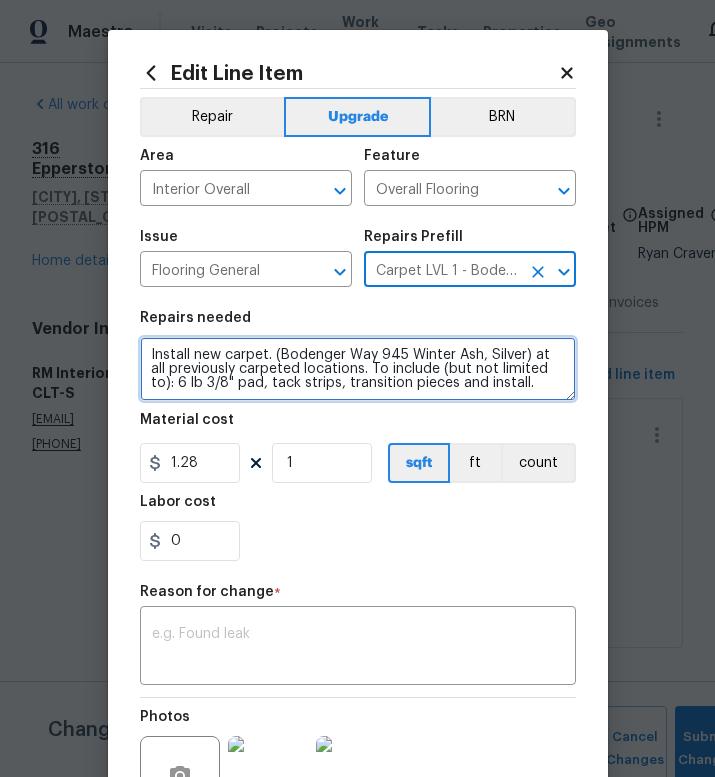 click on "Install new carpet. (Bodenger Way 945 Winter Ash, Silver) at all previously carpeted locations. To include (but not limited to): 6 lb 3/8" pad, tack strips, transition pieces and install." at bounding box center [358, 369] 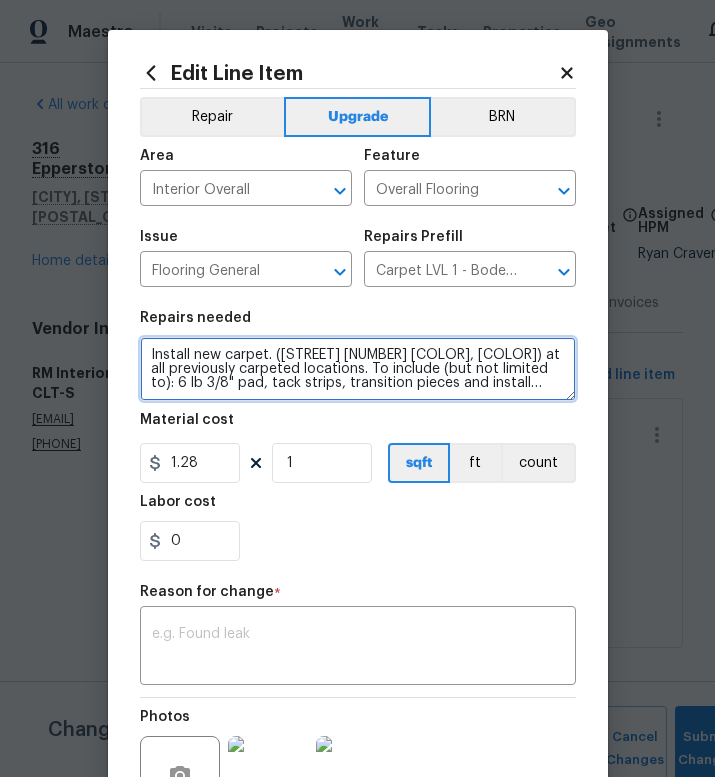 paste on "STAIRCASE ONLY" 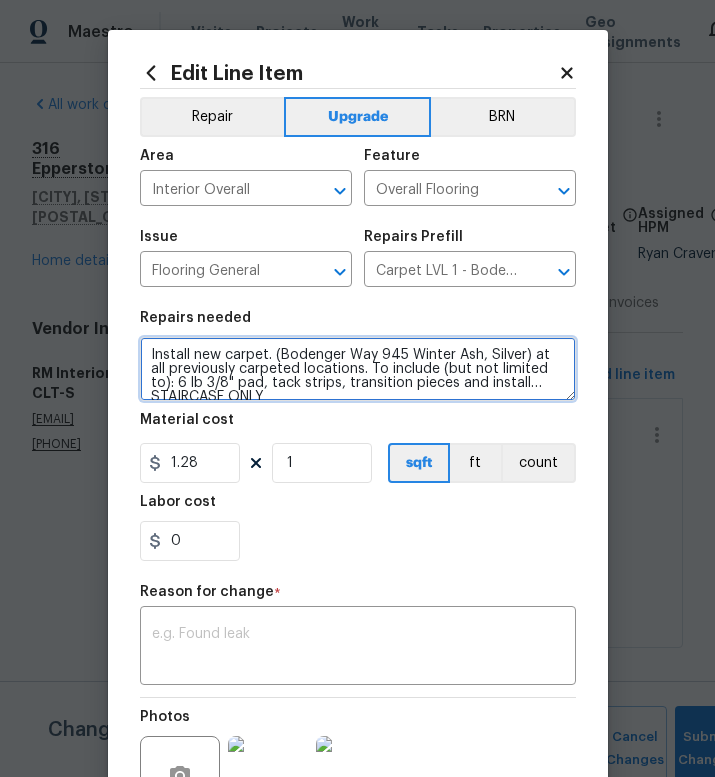 scroll, scrollTop: 4, scrollLeft: 0, axis: vertical 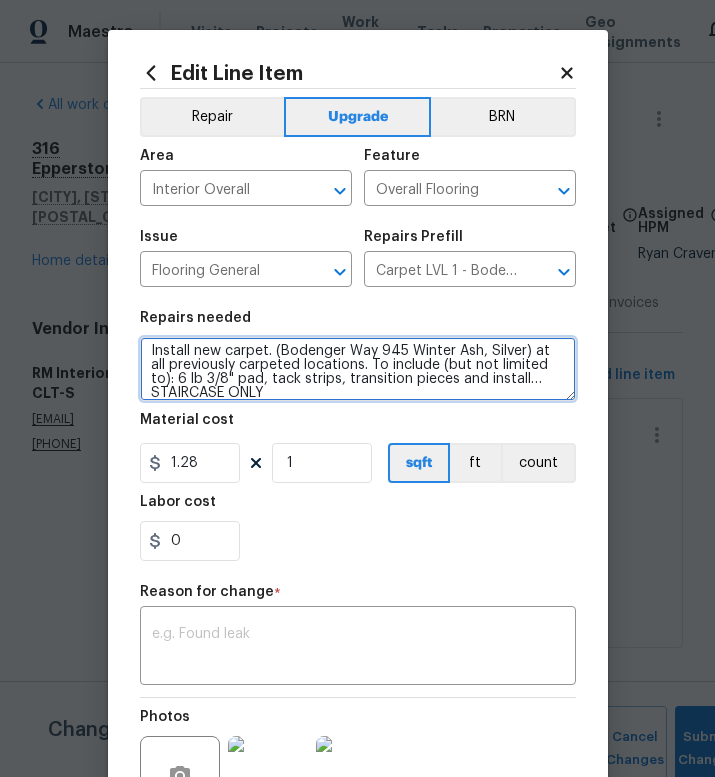 type on "Install new carpet. (Bodenger Way 945 Winter Ash, Silver) at all previously carpeted locations. To include (but not limited to): 6 lb 3/8" pad, tack strips, transition pieces and install… STAIRCASE ONLY" 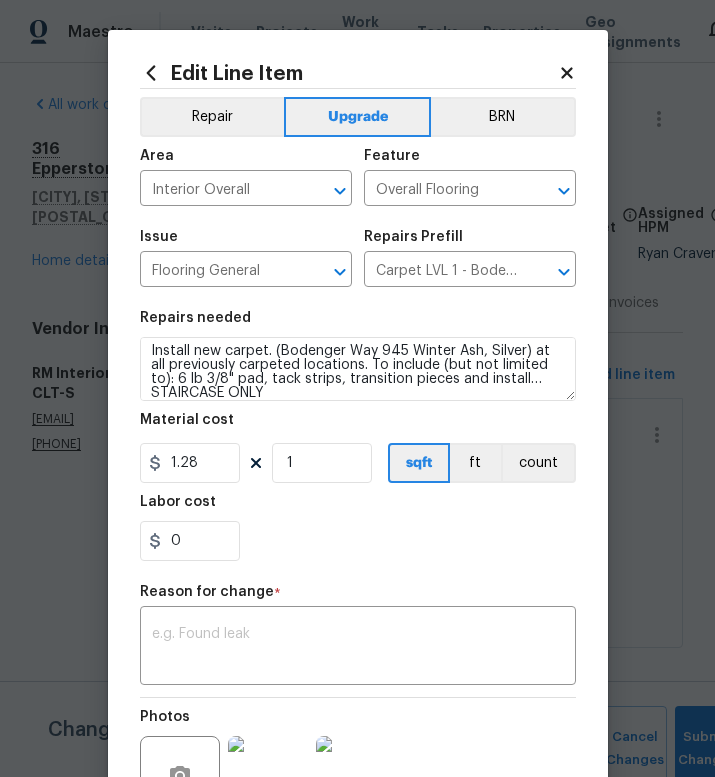 click at bounding box center (358, 648) 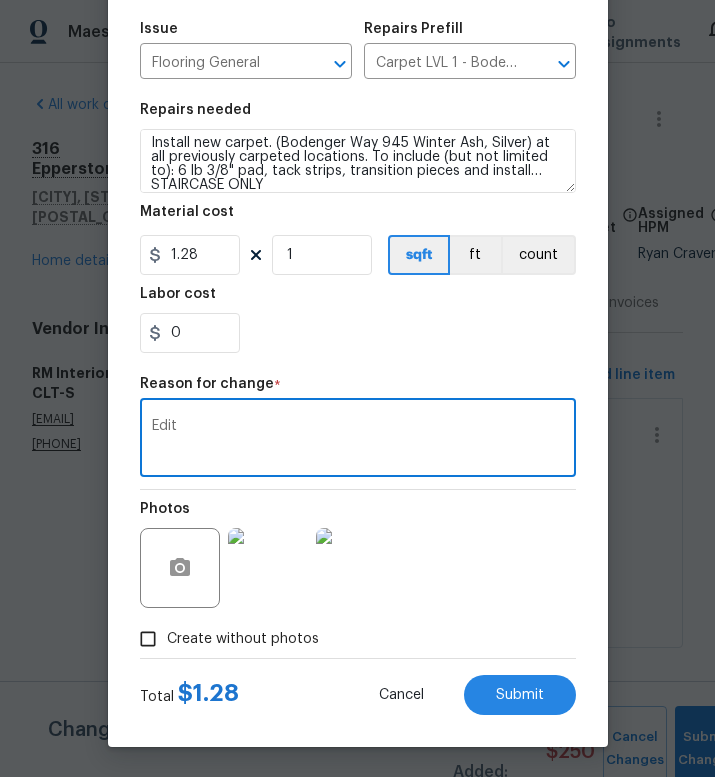 scroll, scrollTop: 212, scrollLeft: 0, axis: vertical 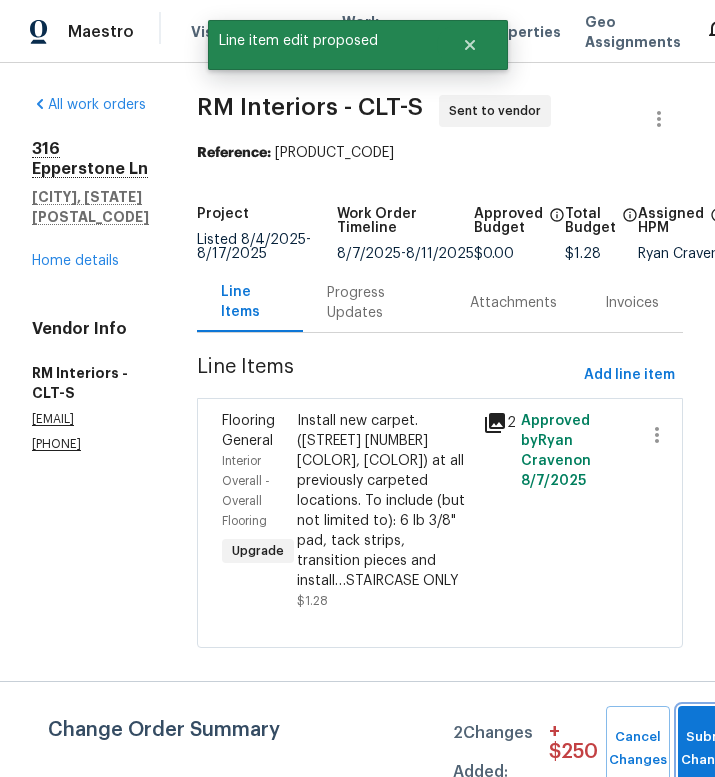 click on "Submit Changes" at bounding box center (710, 749) 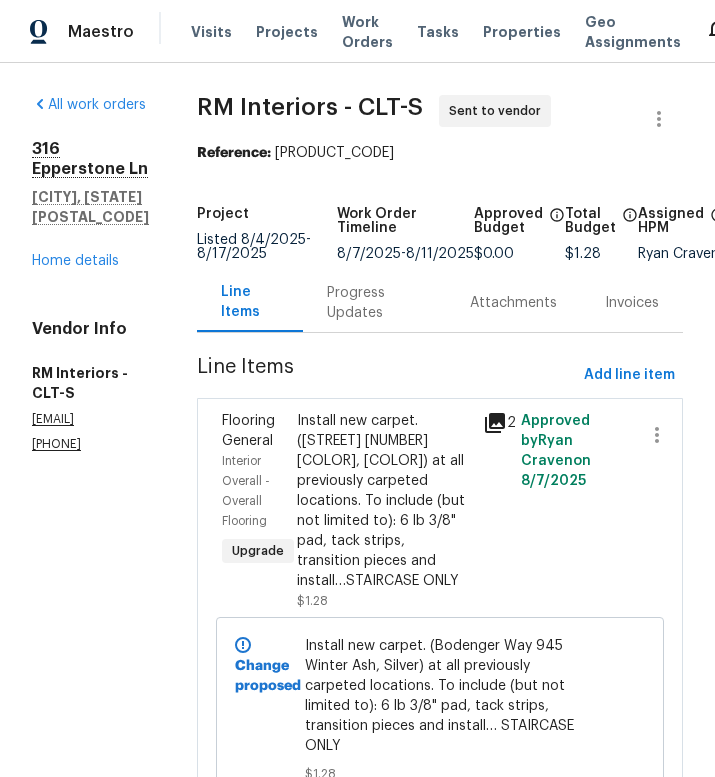 click on "Progress Updates" at bounding box center (374, 303) 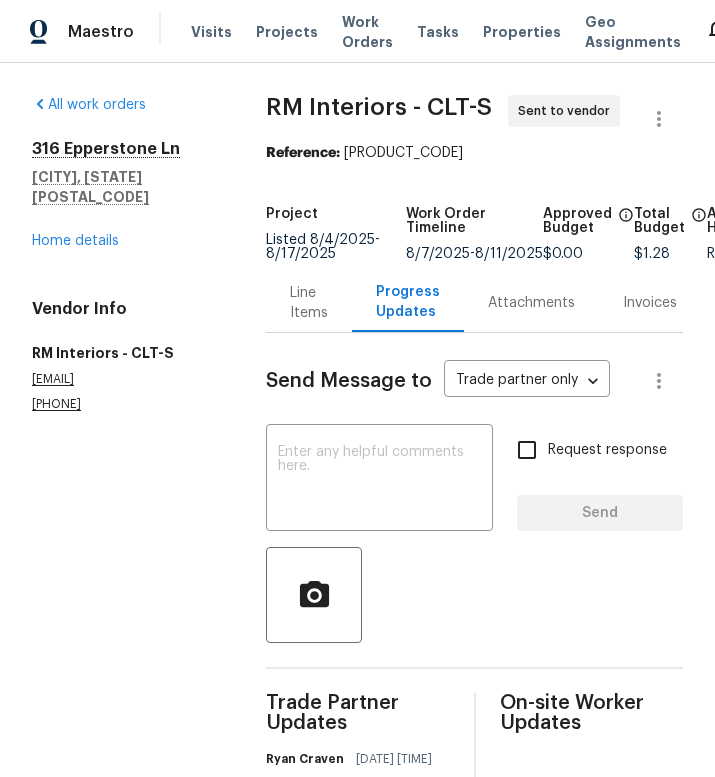click at bounding box center (379, 480) 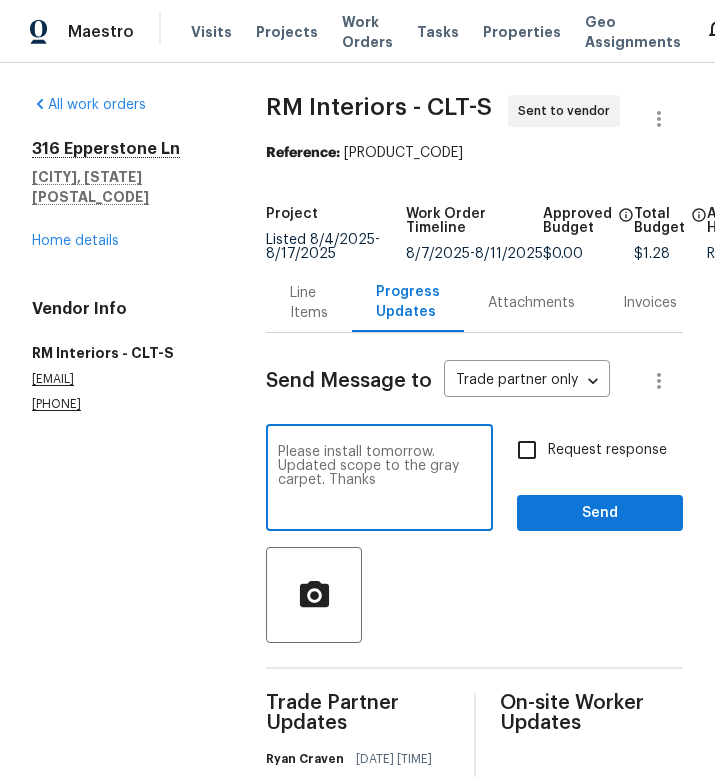 type on "Please install tomorrow. Updated scope to the gray carpet. Thanks" 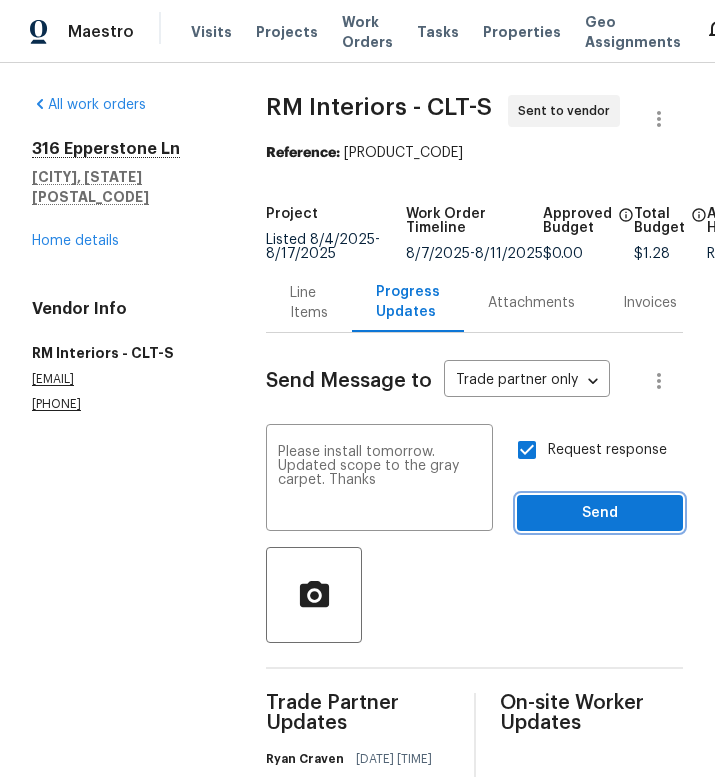 click on "Send" at bounding box center [600, 513] 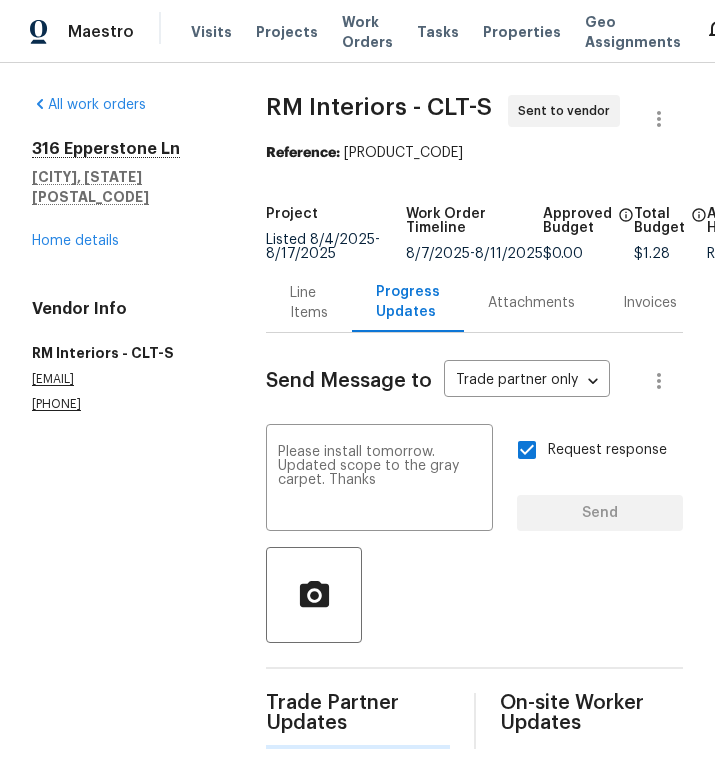 type 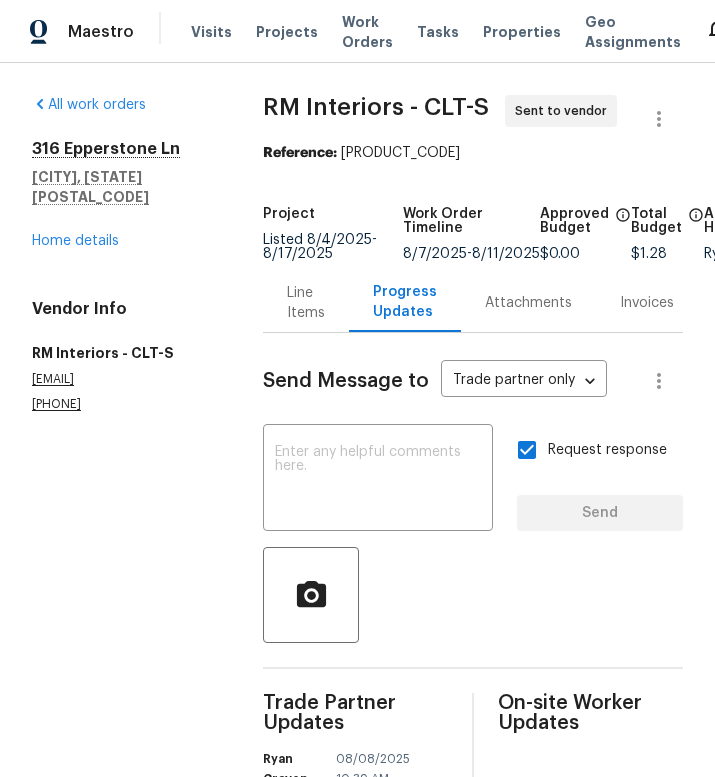 scroll, scrollTop: 0, scrollLeft: 0, axis: both 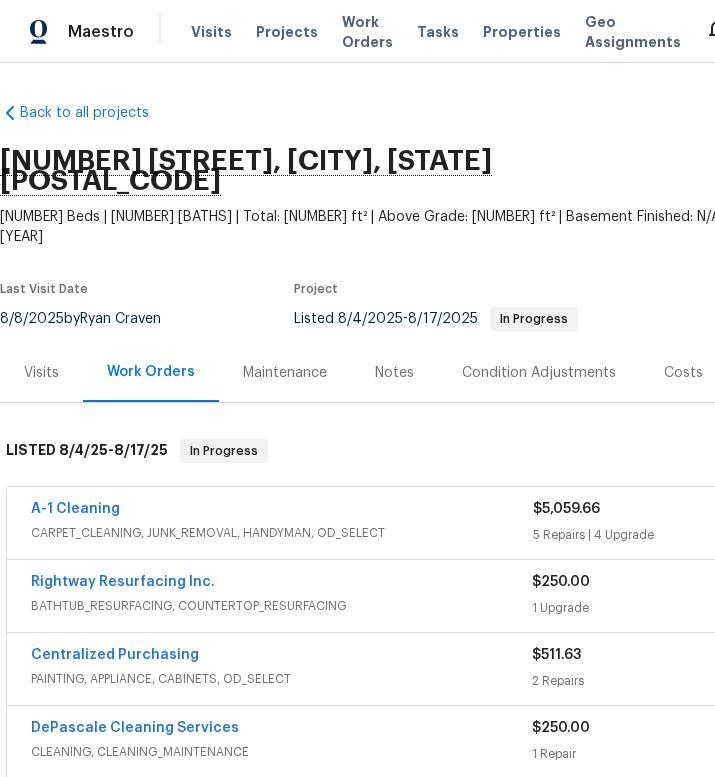 click on "Maestro" at bounding box center [67, 32] 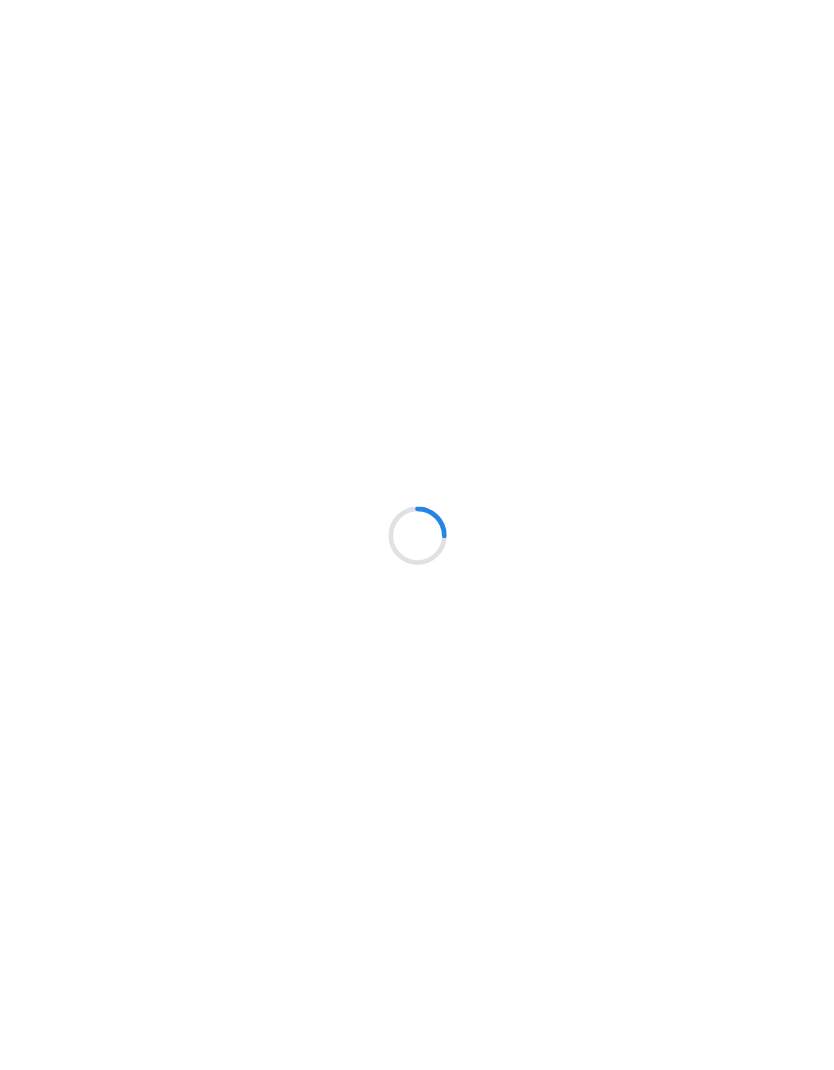 scroll, scrollTop: 0, scrollLeft: 0, axis: both 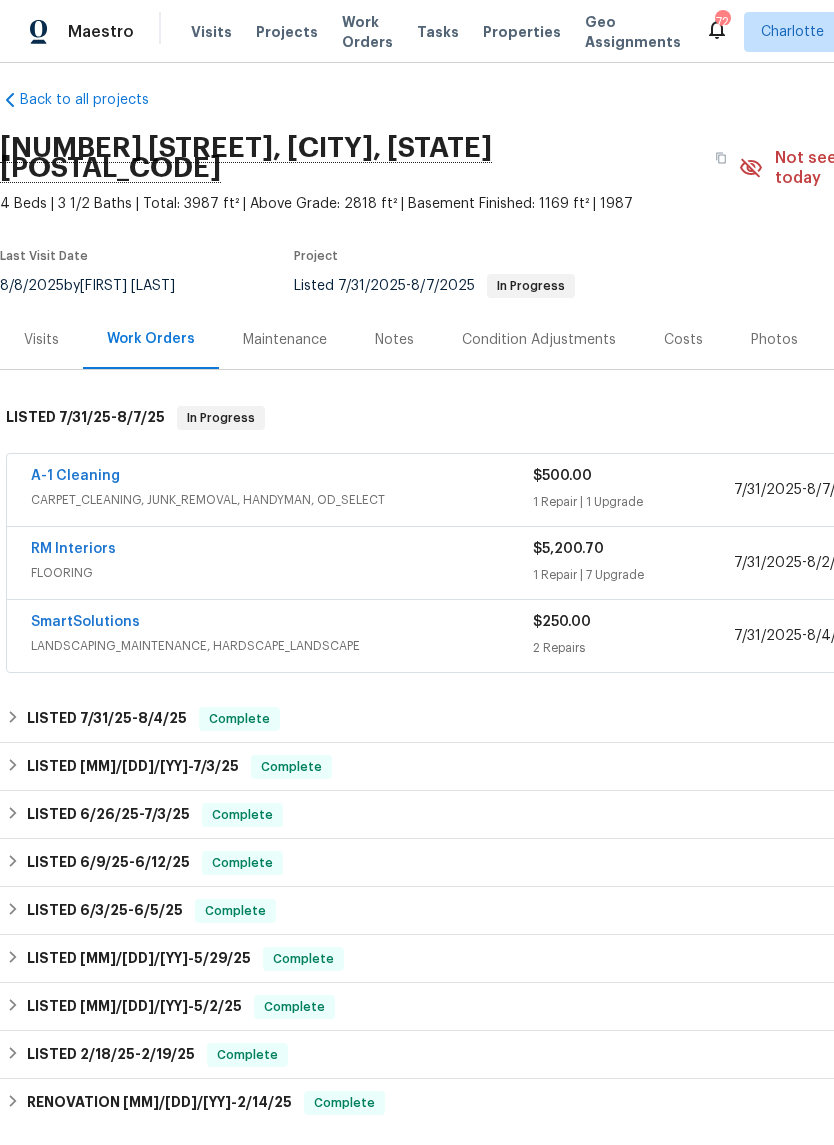 click on "A-1 Cleaning" at bounding box center [75, 476] 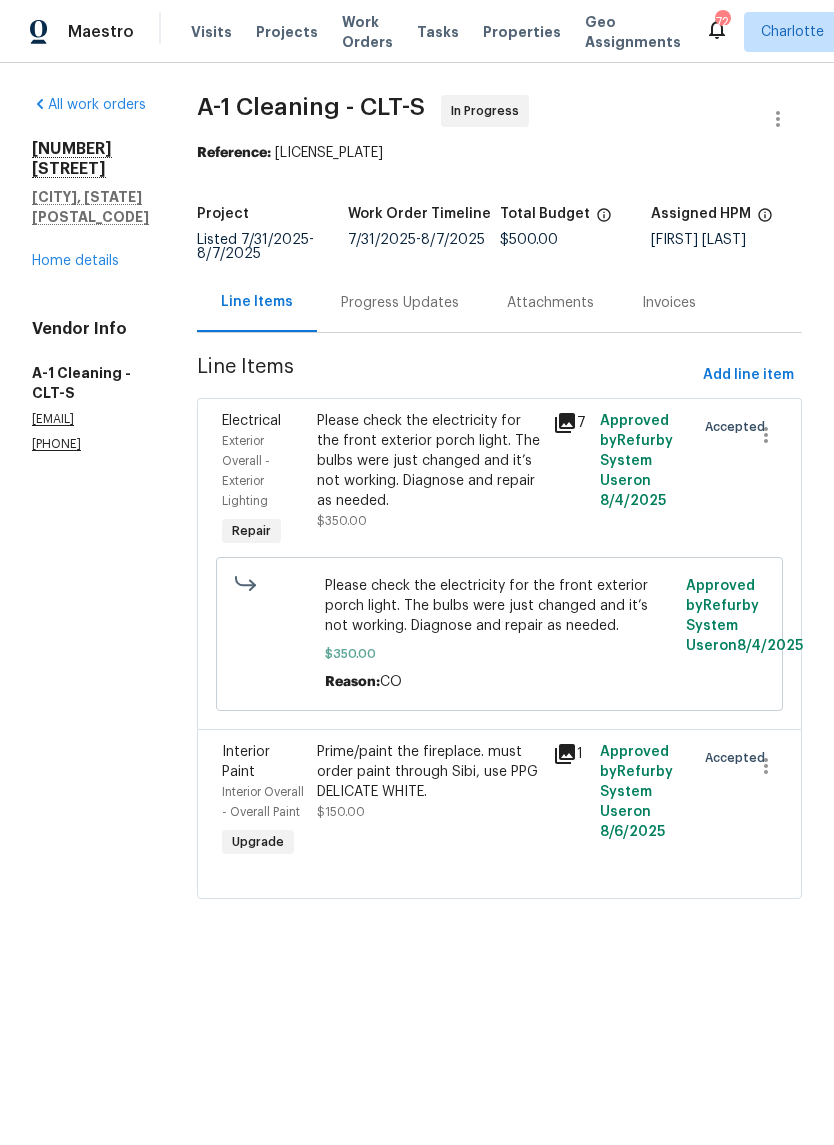 click on "Progress Updates" at bounding box center [400, 303] 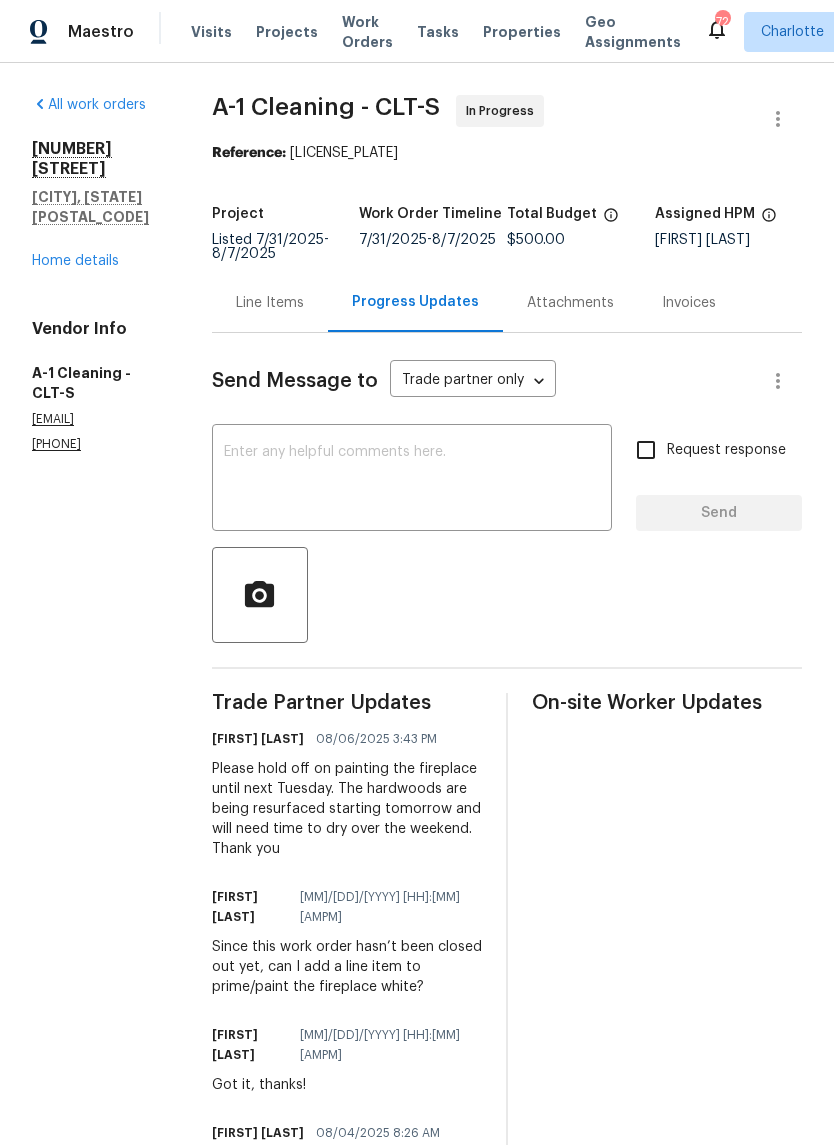 click at bounding box center [412, 480] 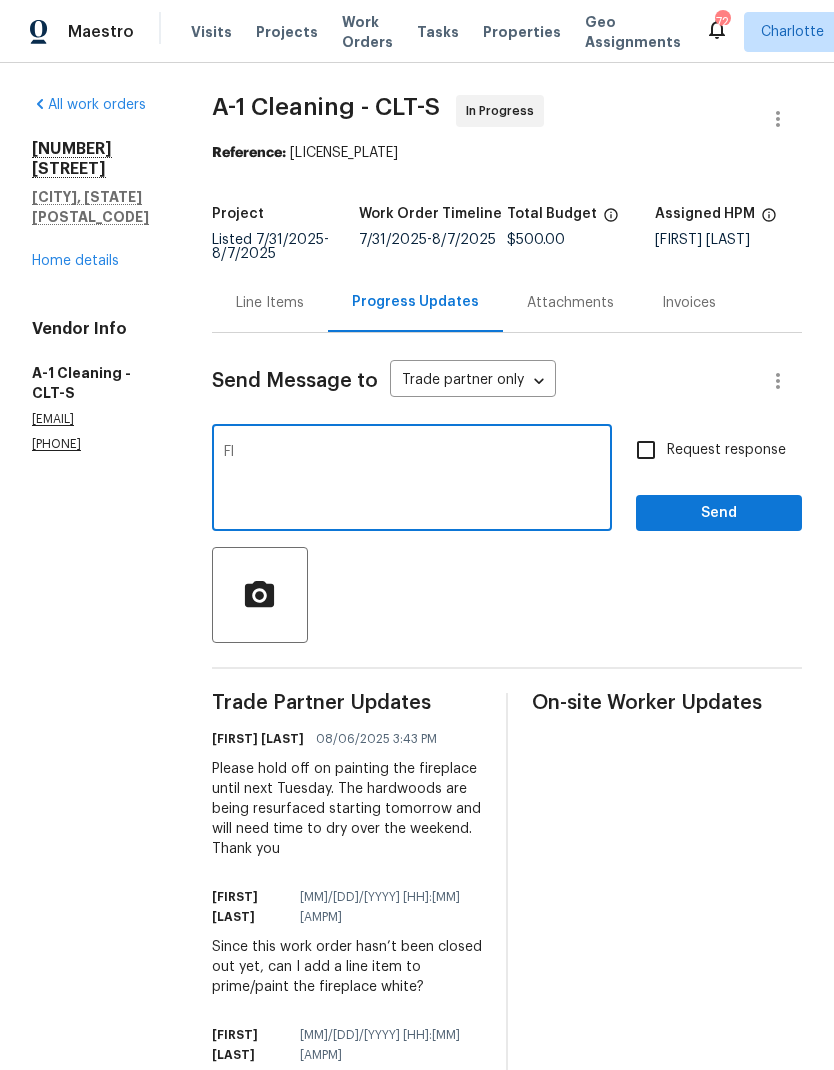 type on "F" 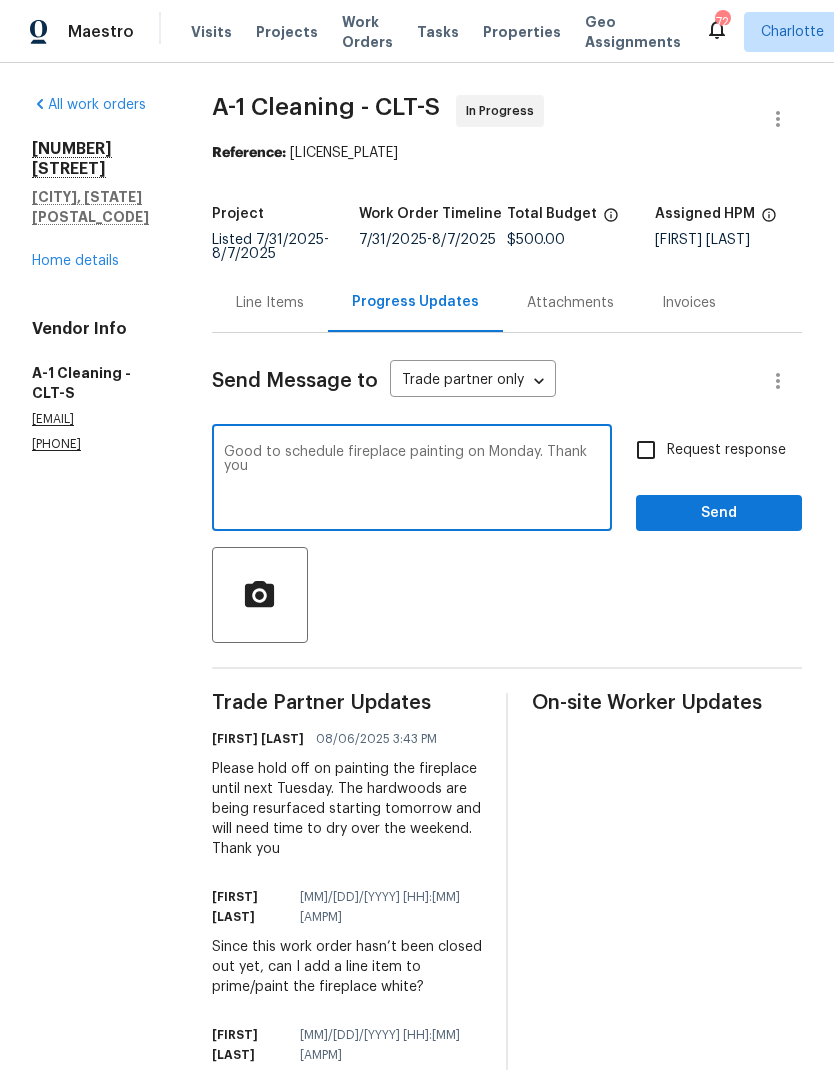 type on "Good to schedule fireplace painting on Monday. Thank you" 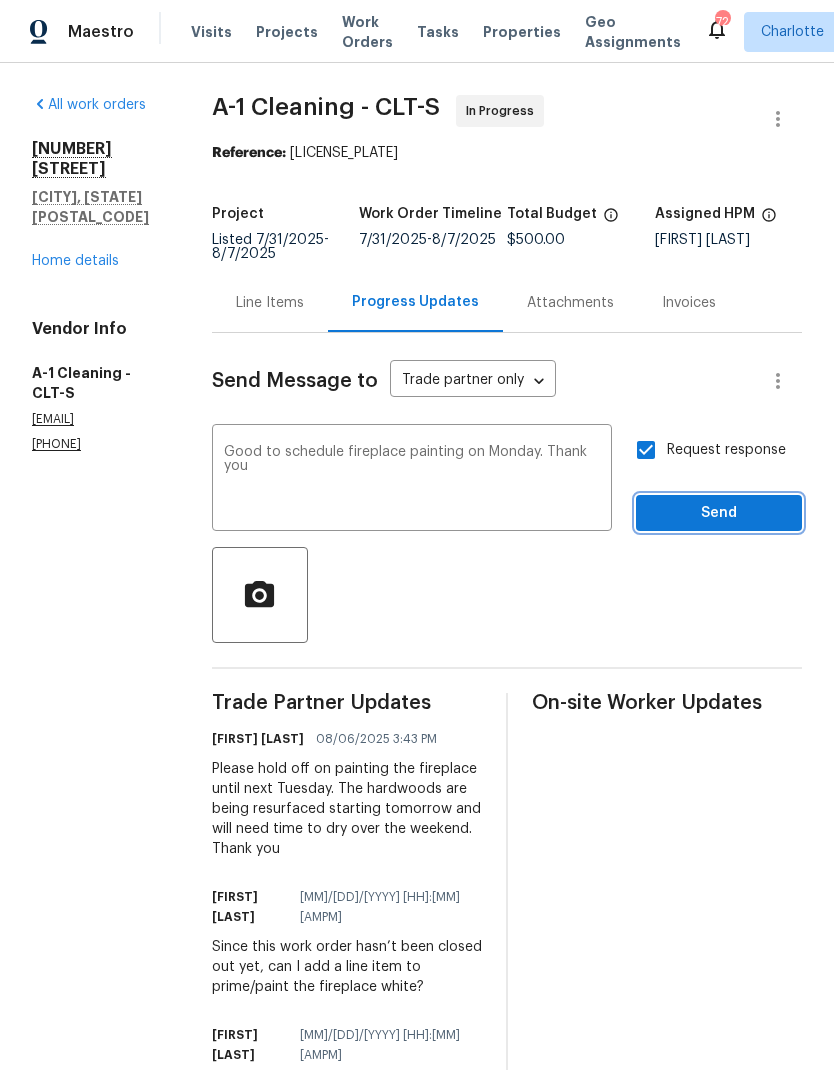 click on "Send" at bounding box center (719, 513) 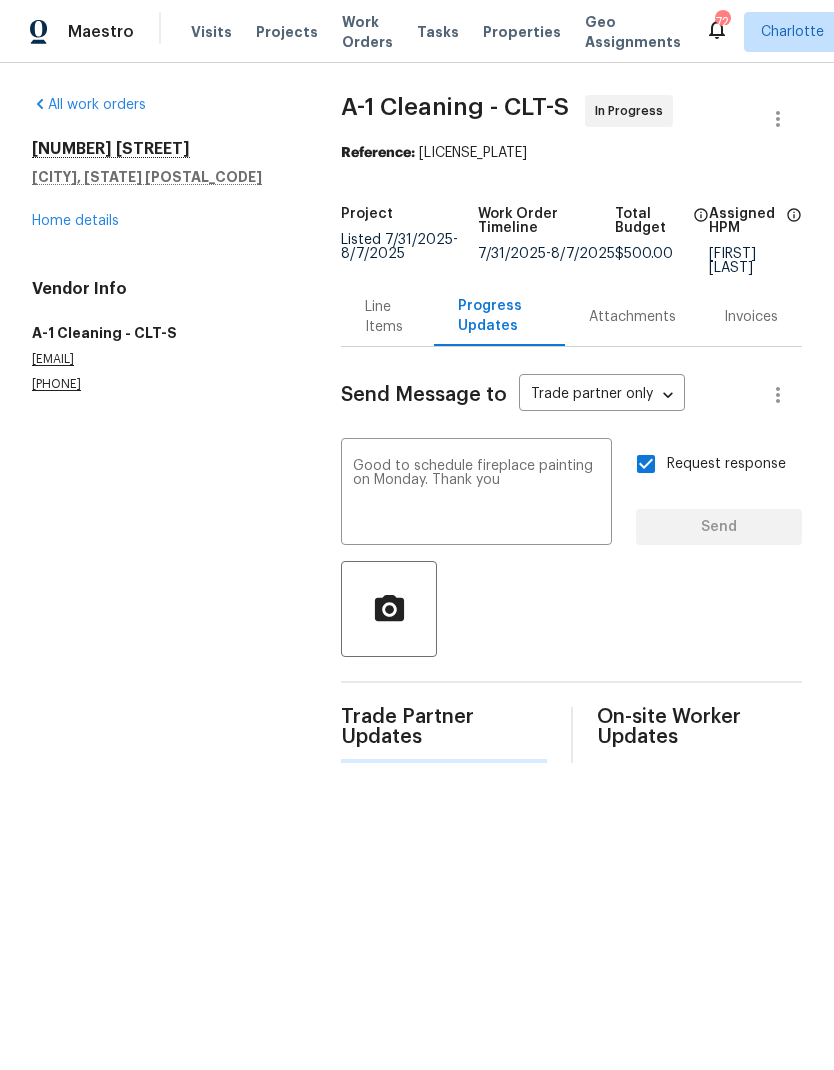 type 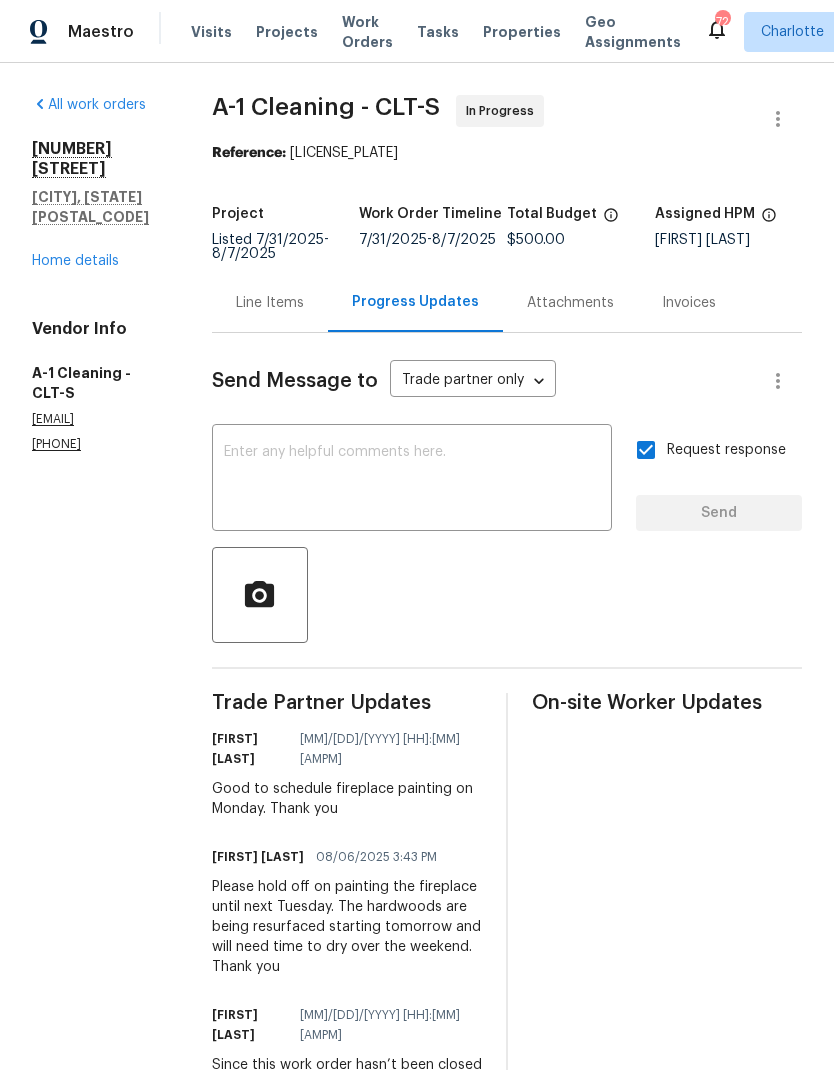 click on "Home details" at bounding box center (75, 261) 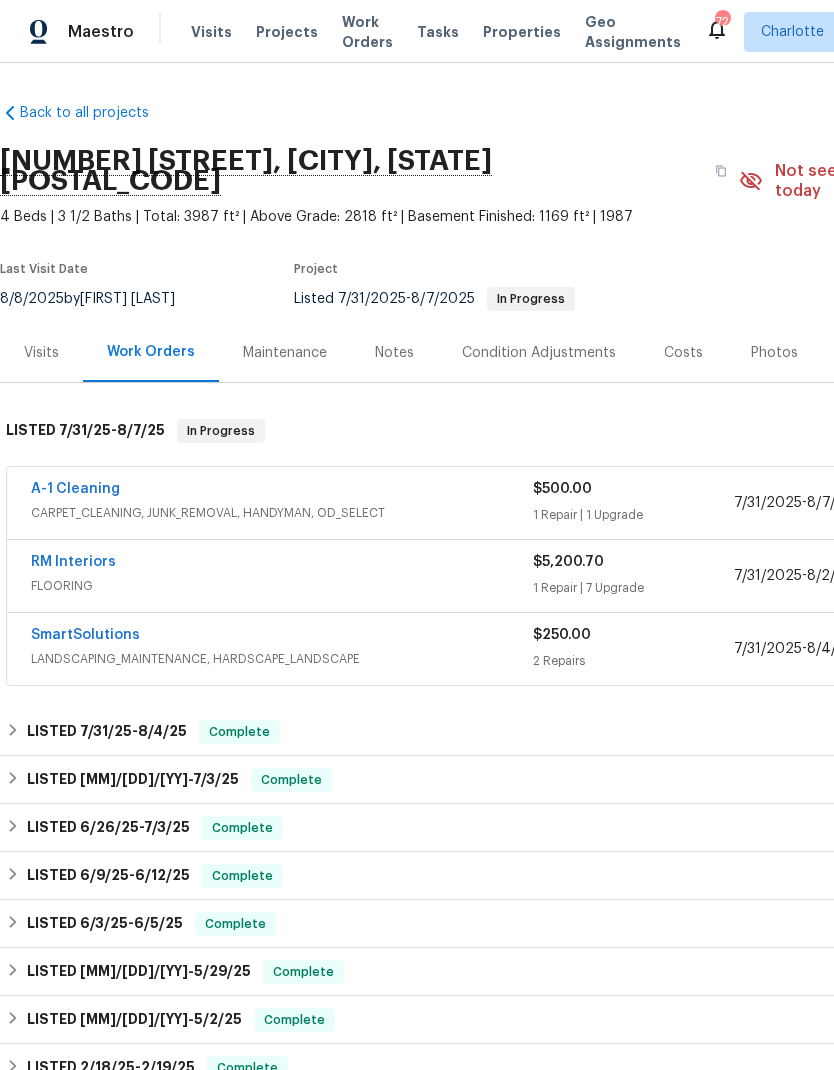 scroll, scrollTop: 0, scrollLeft: 0, axis: both 